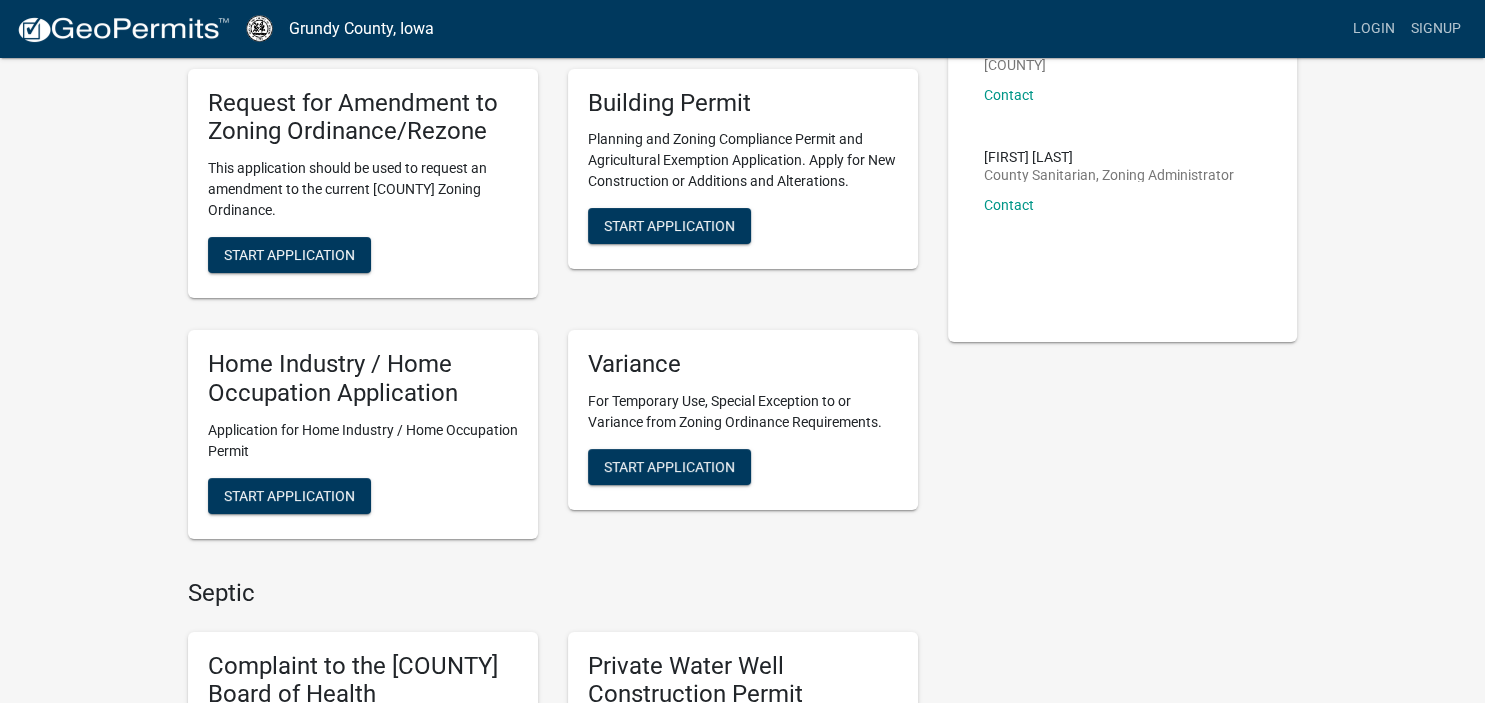 scroll, scrollTop: 194, scrollLeft: 0, axis: vertical 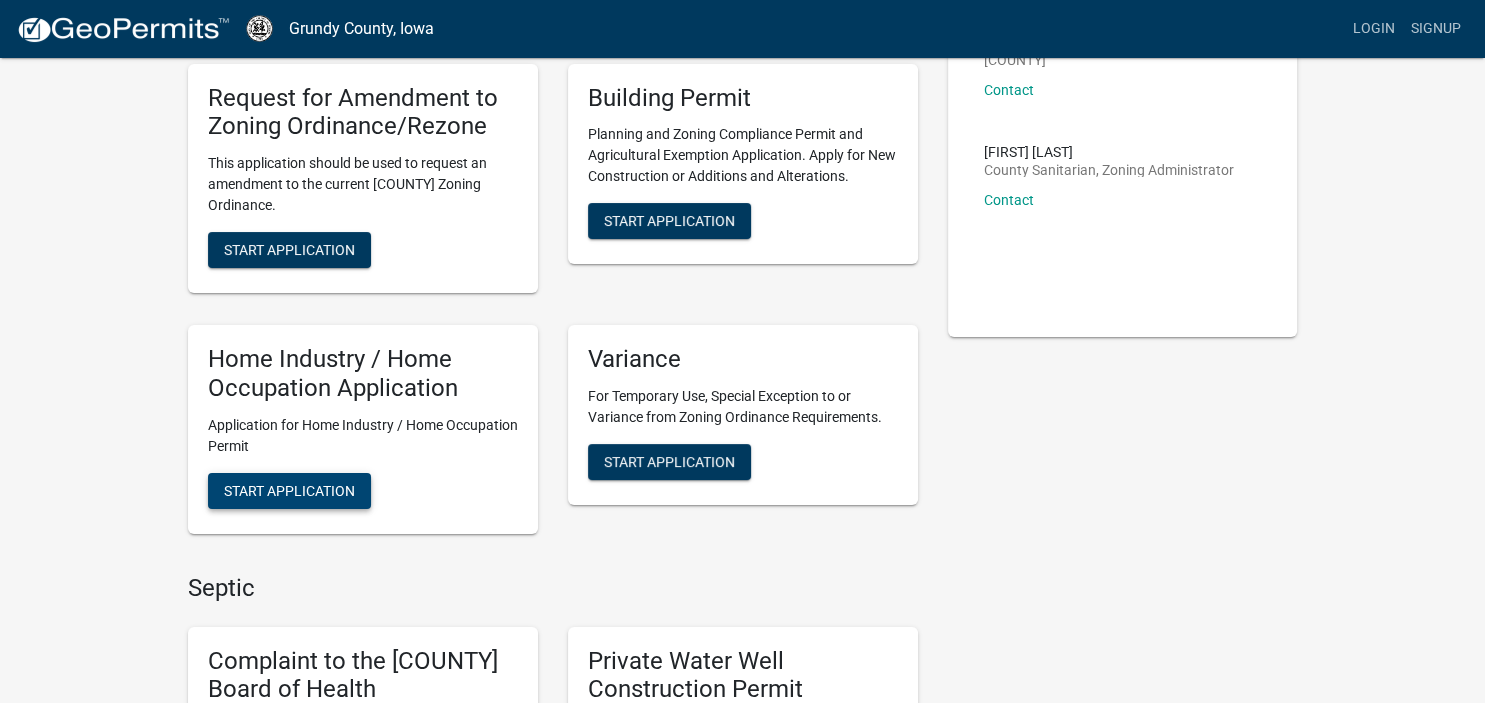 click on "Start Application" at bounding box center (289, 490) 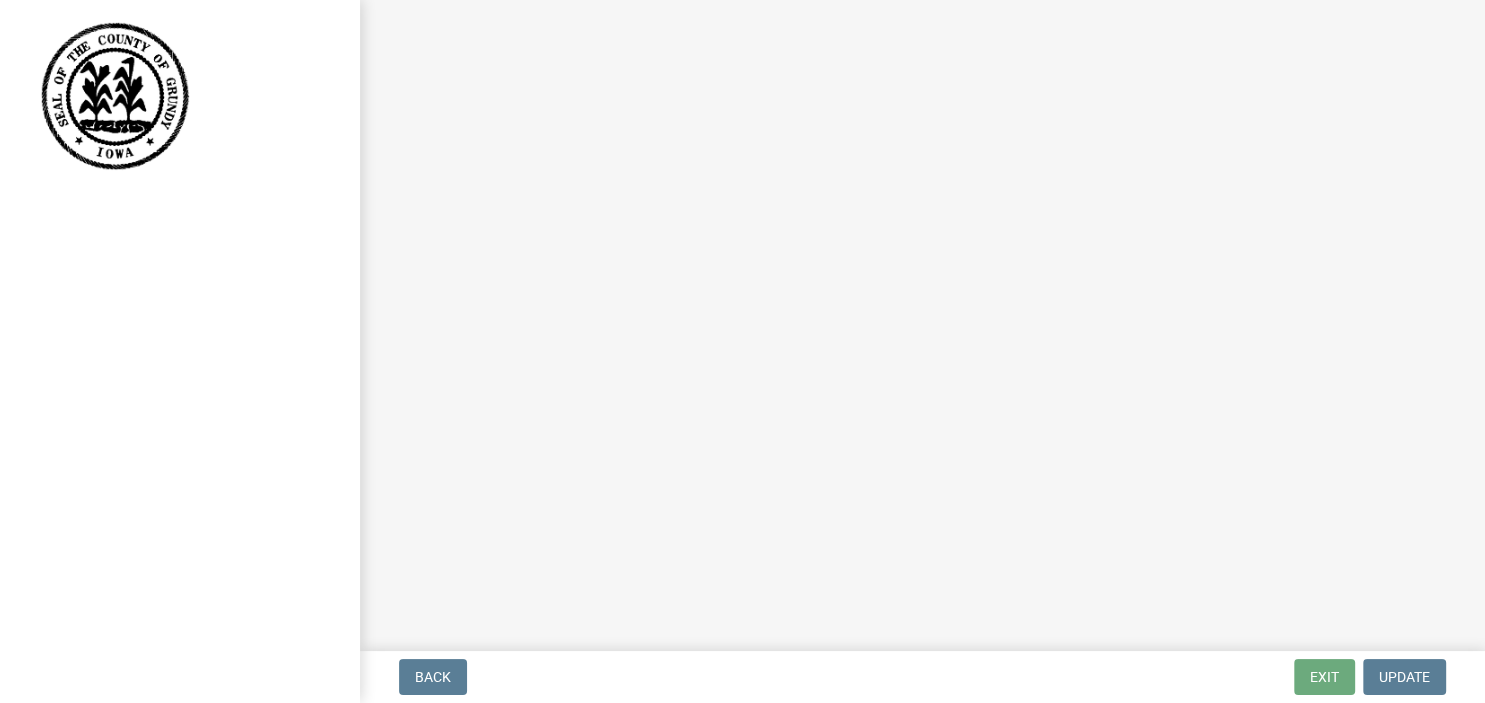 scroll, scrollTop: 0, scrollLeft: 0, axis: both 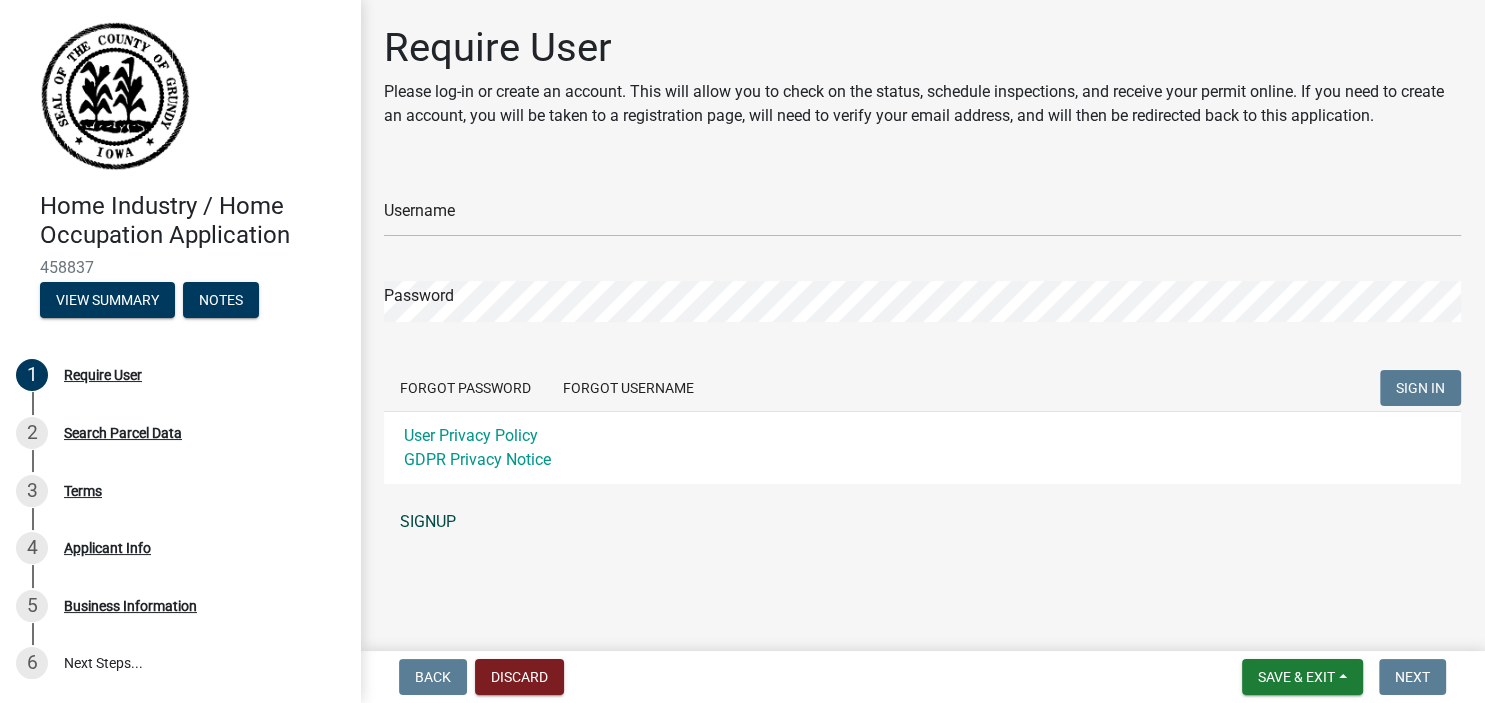 click on "SIGNUP" 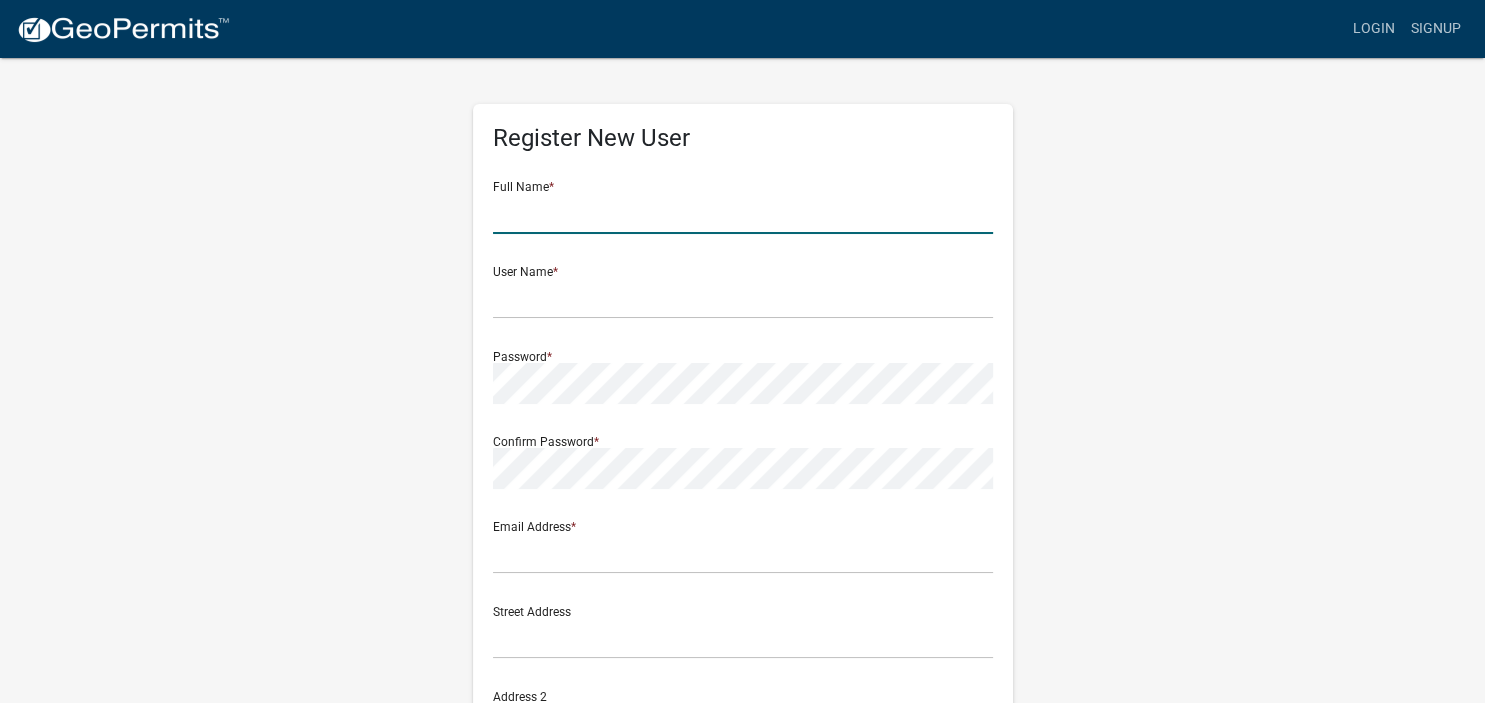 click 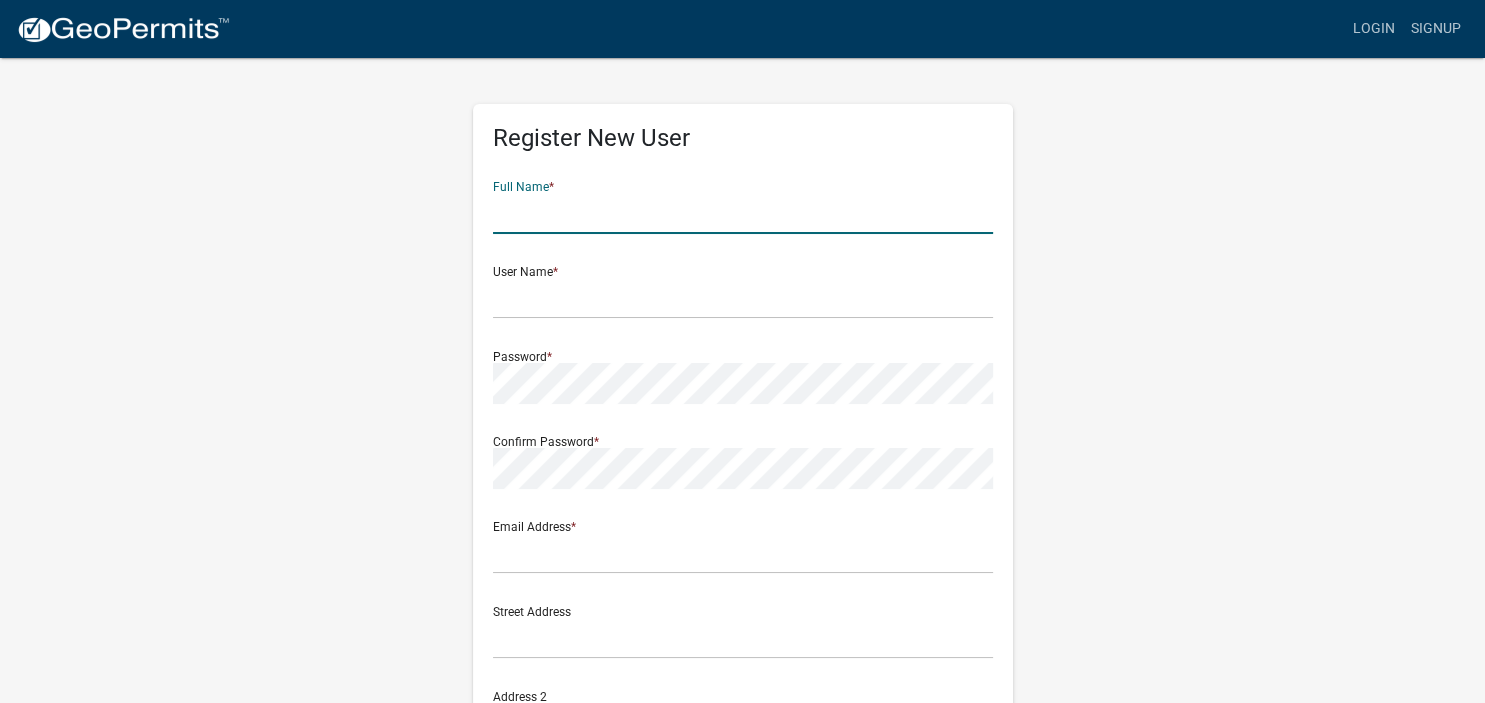type on "j" 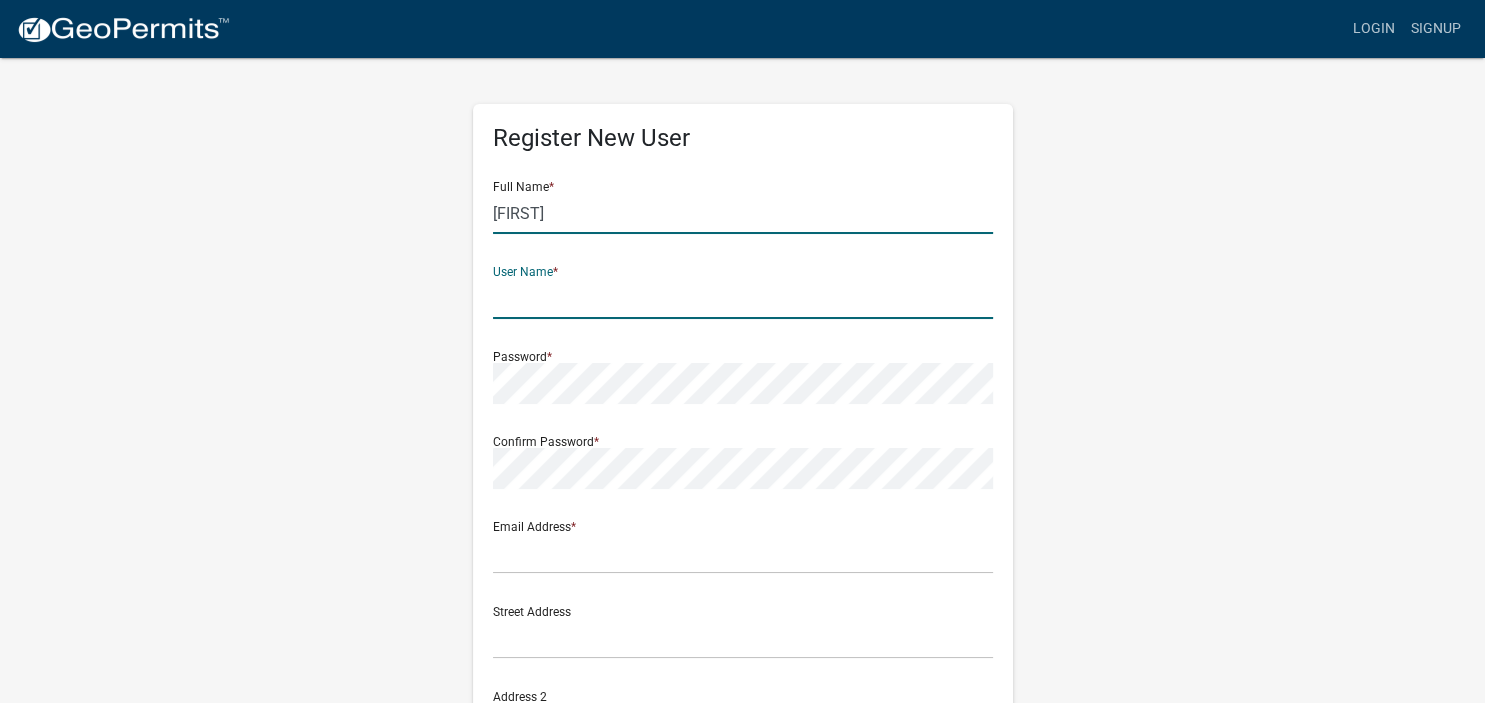 click on "[FIRST]" 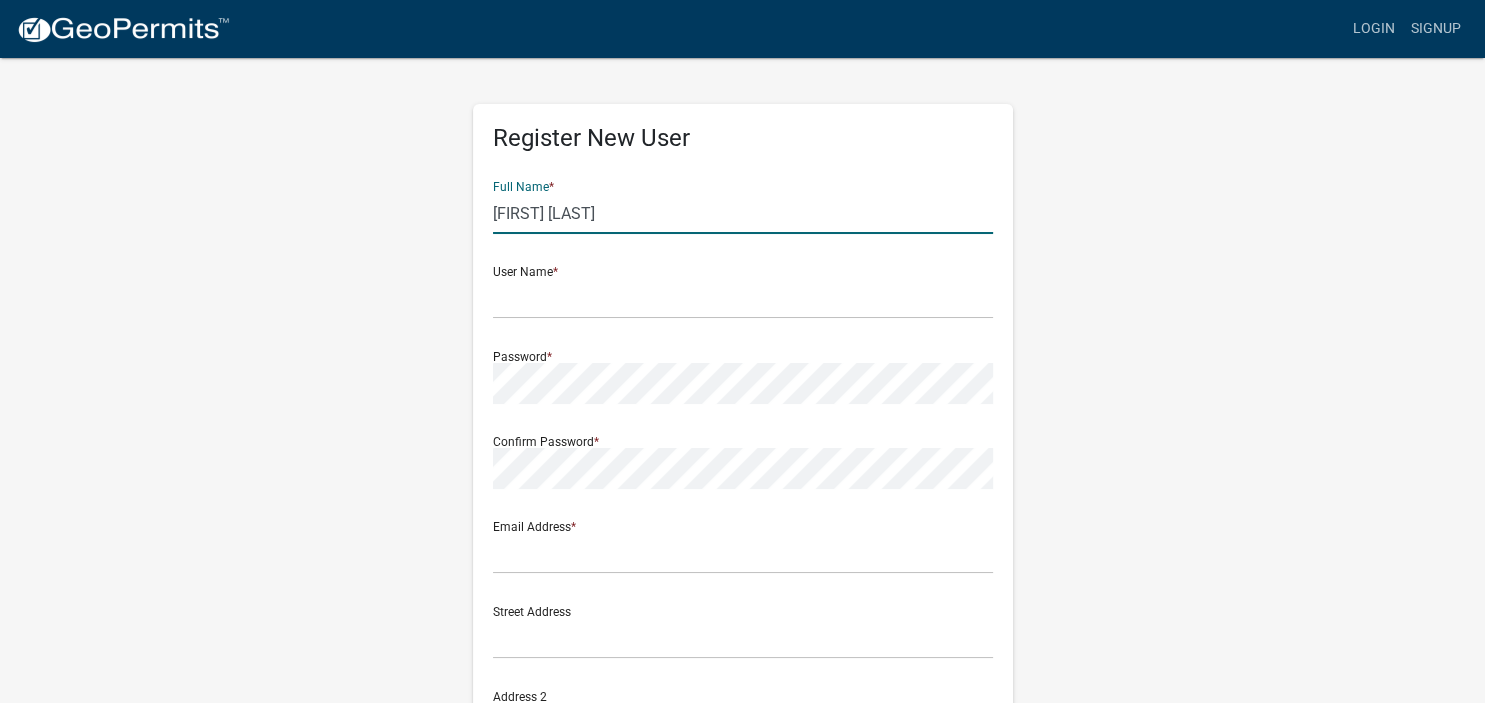 type on "[FIRST] [LAST]" 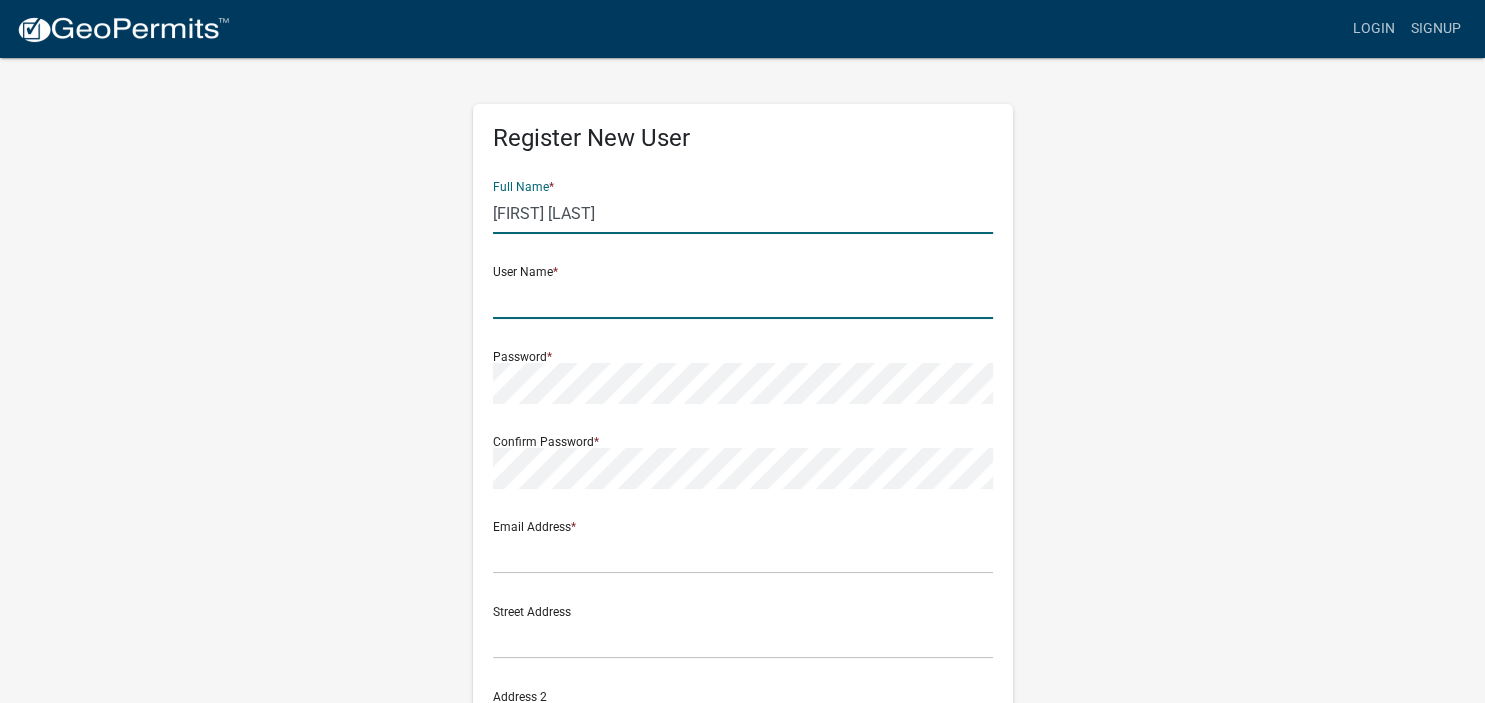 click 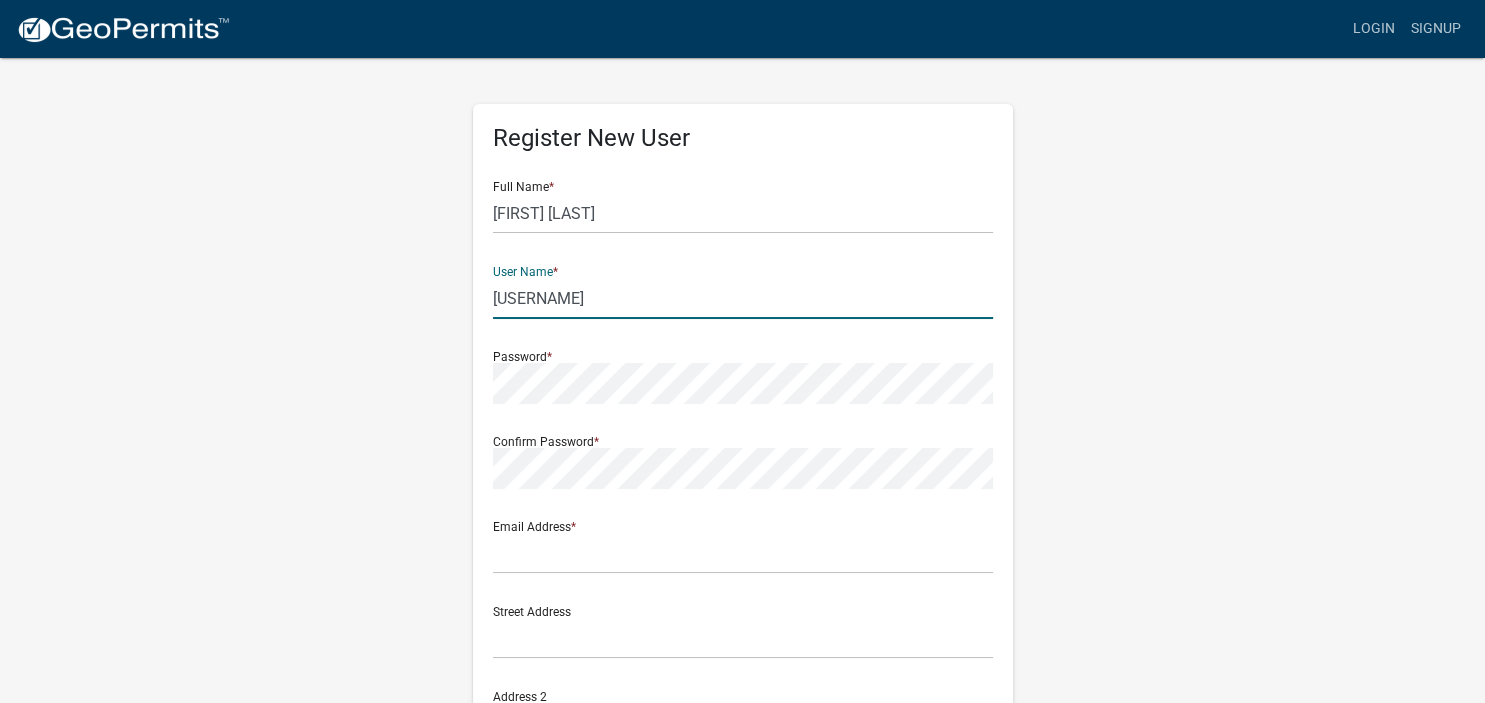 type on "imca_21k" 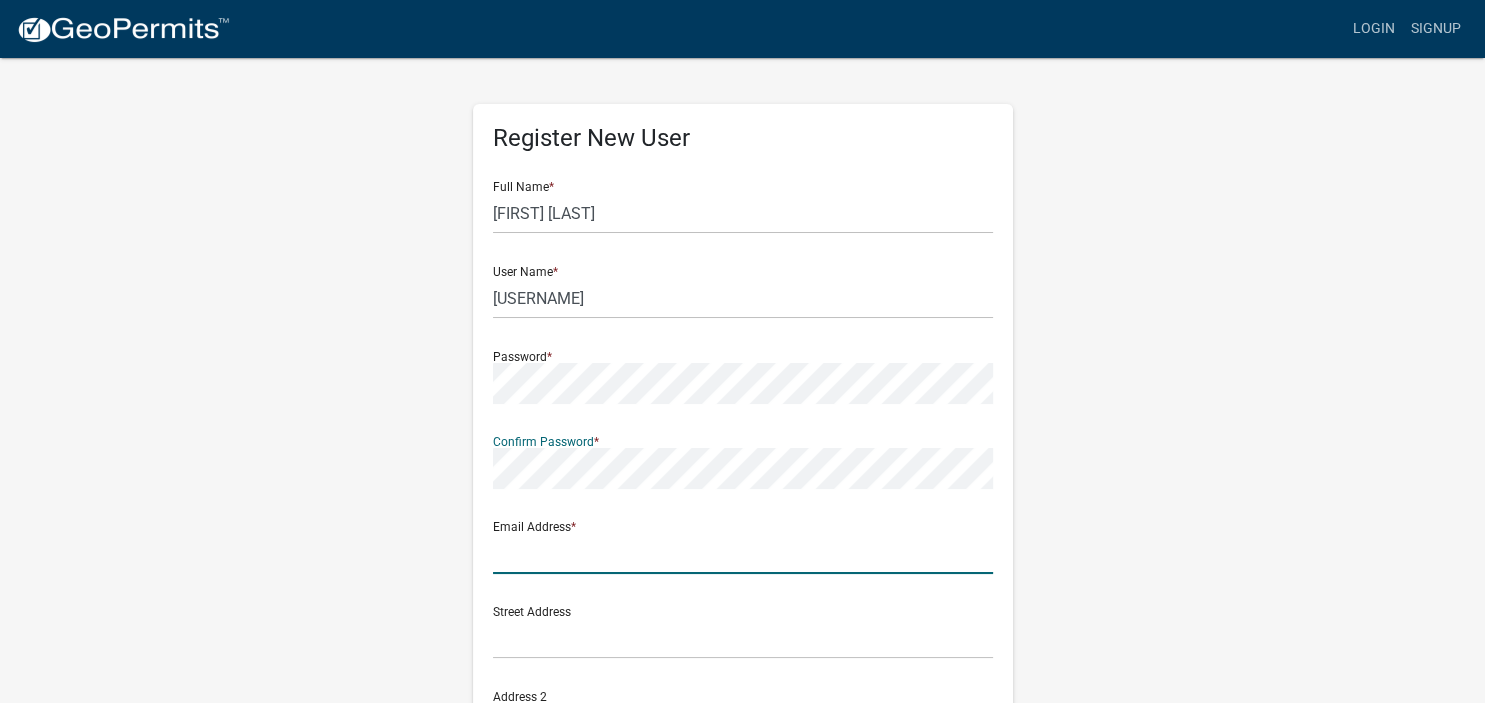 click 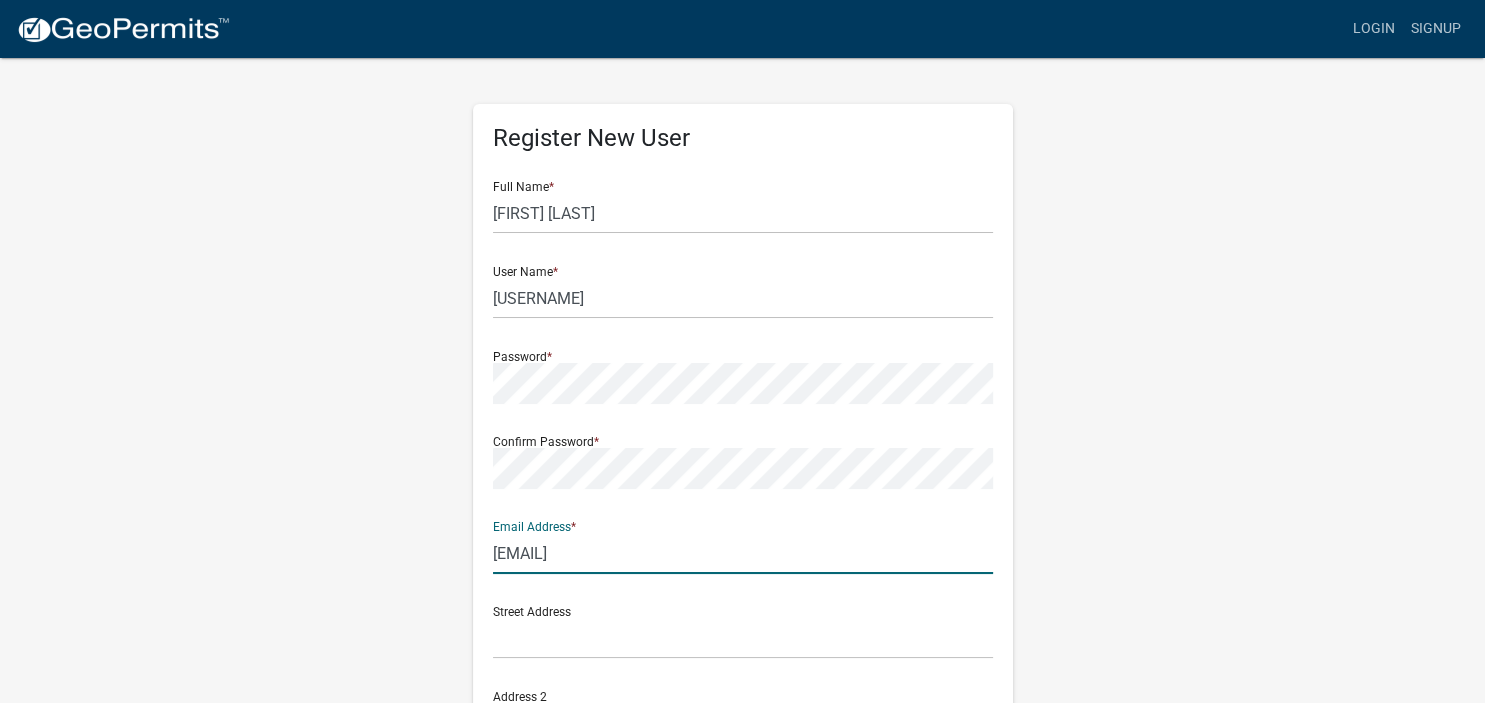type on "Kennedybigiron@gmail.com" 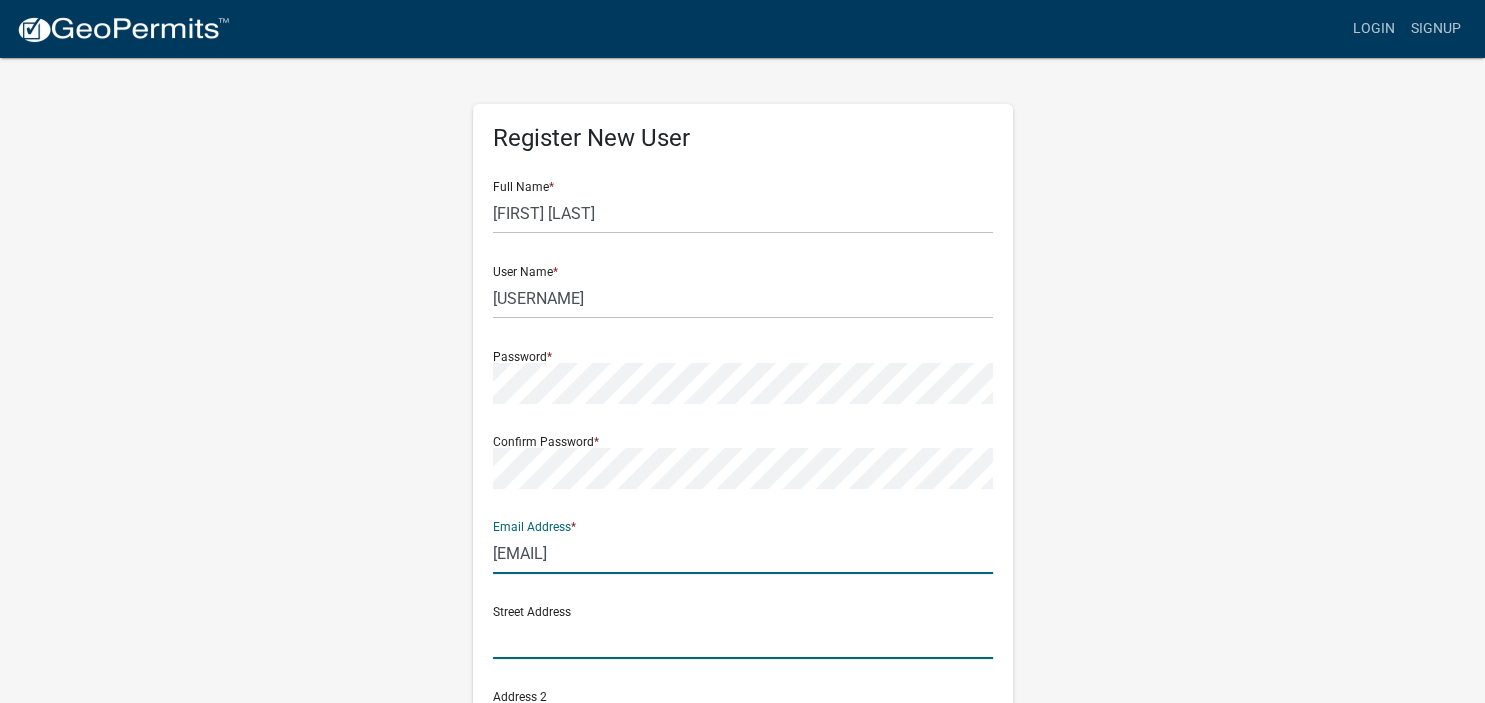 click 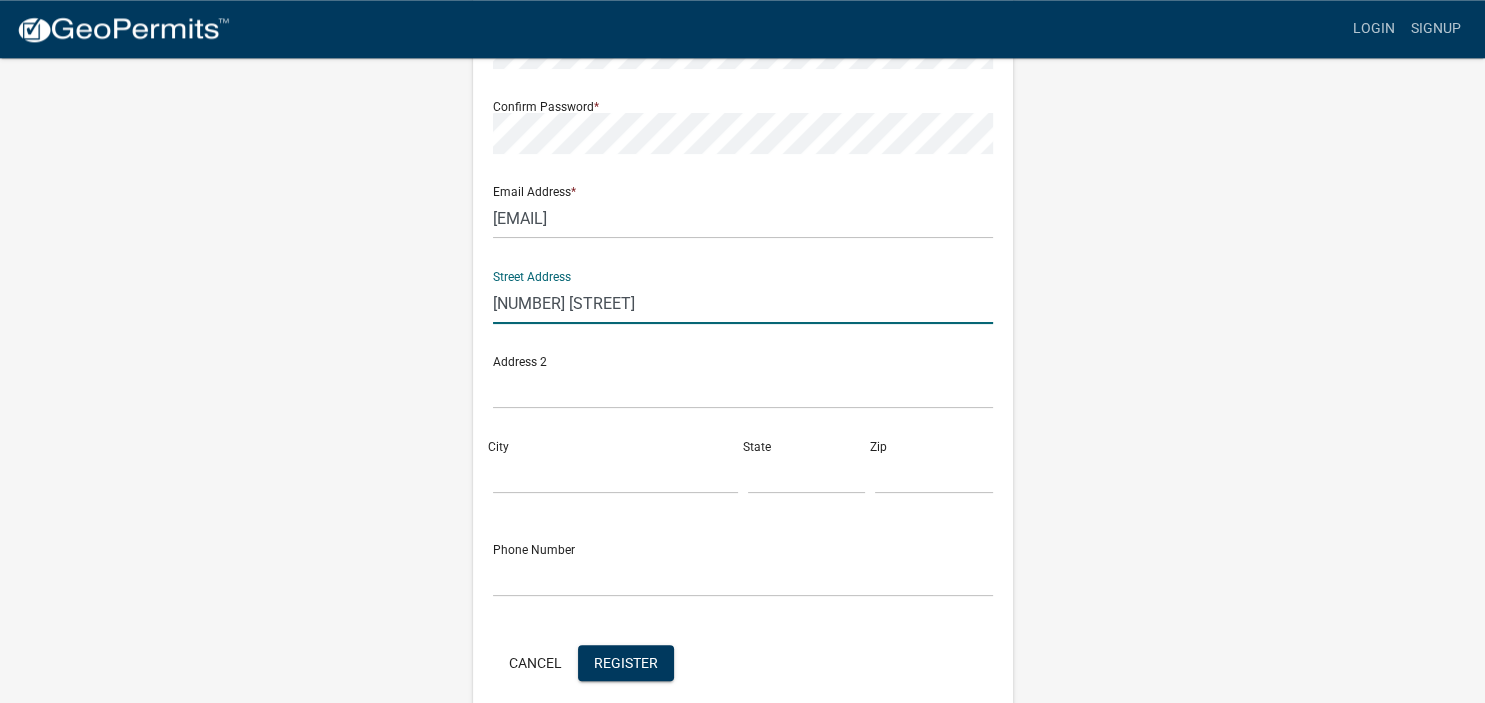 scroll, scrollTop: 338, scrollLeft: 0, axis: vertical 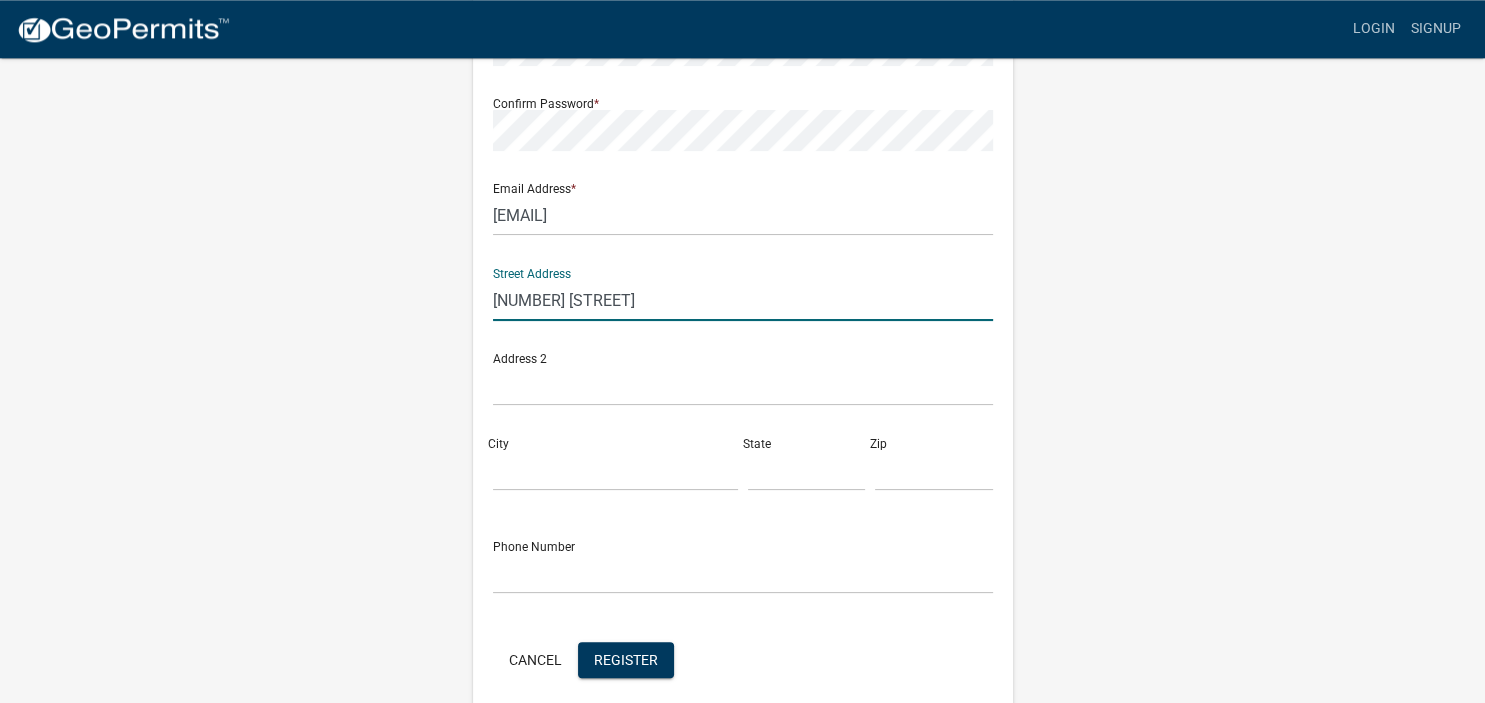 type on "14169 d Ave" 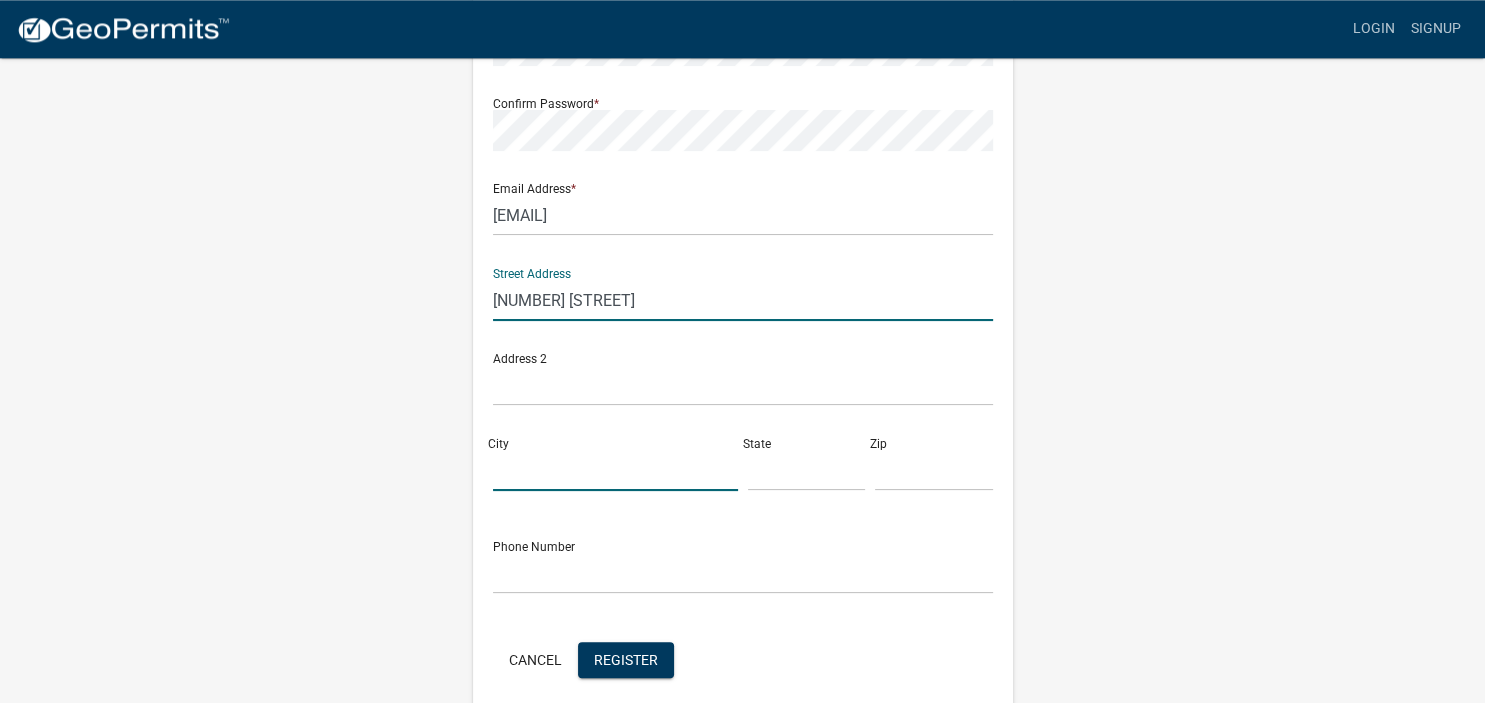 click on "City" at bounding box center [615, 470] 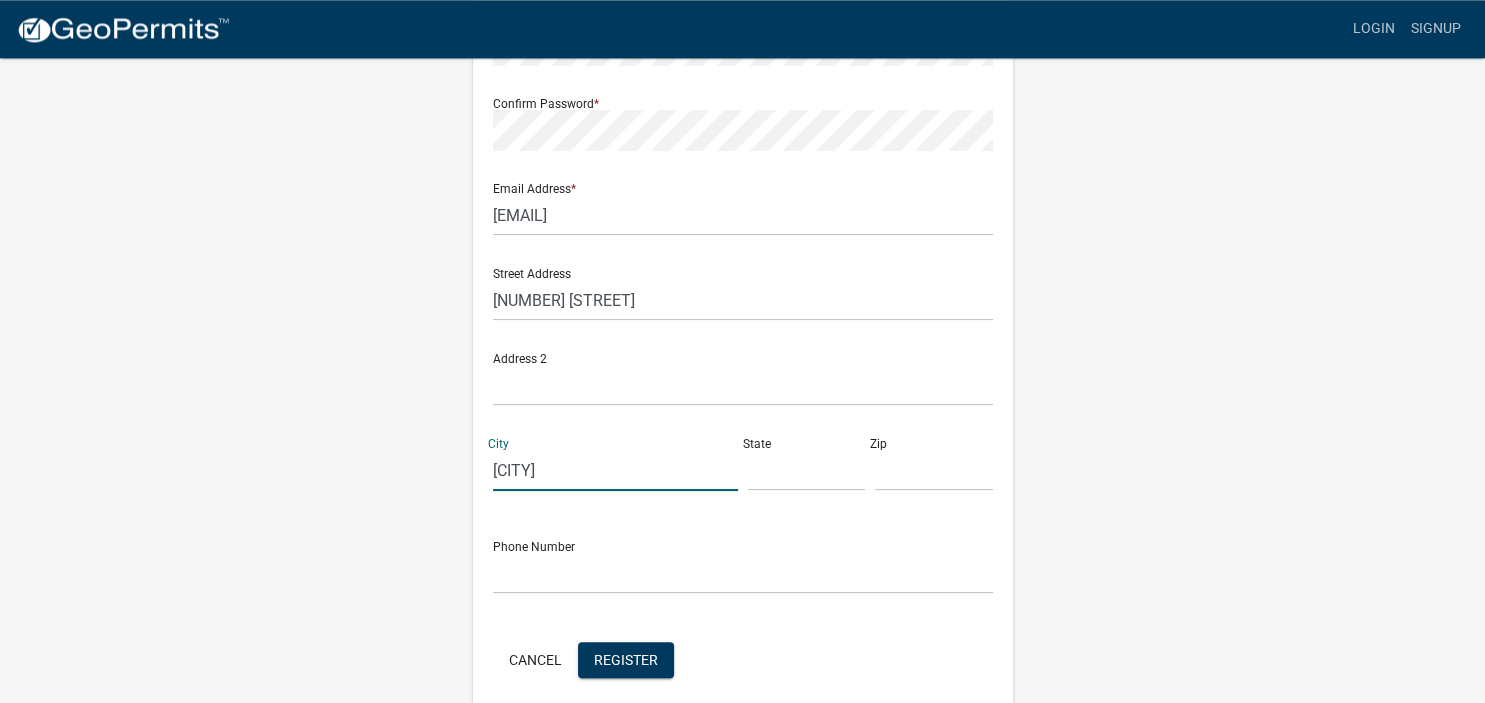 type on "[CITY]" 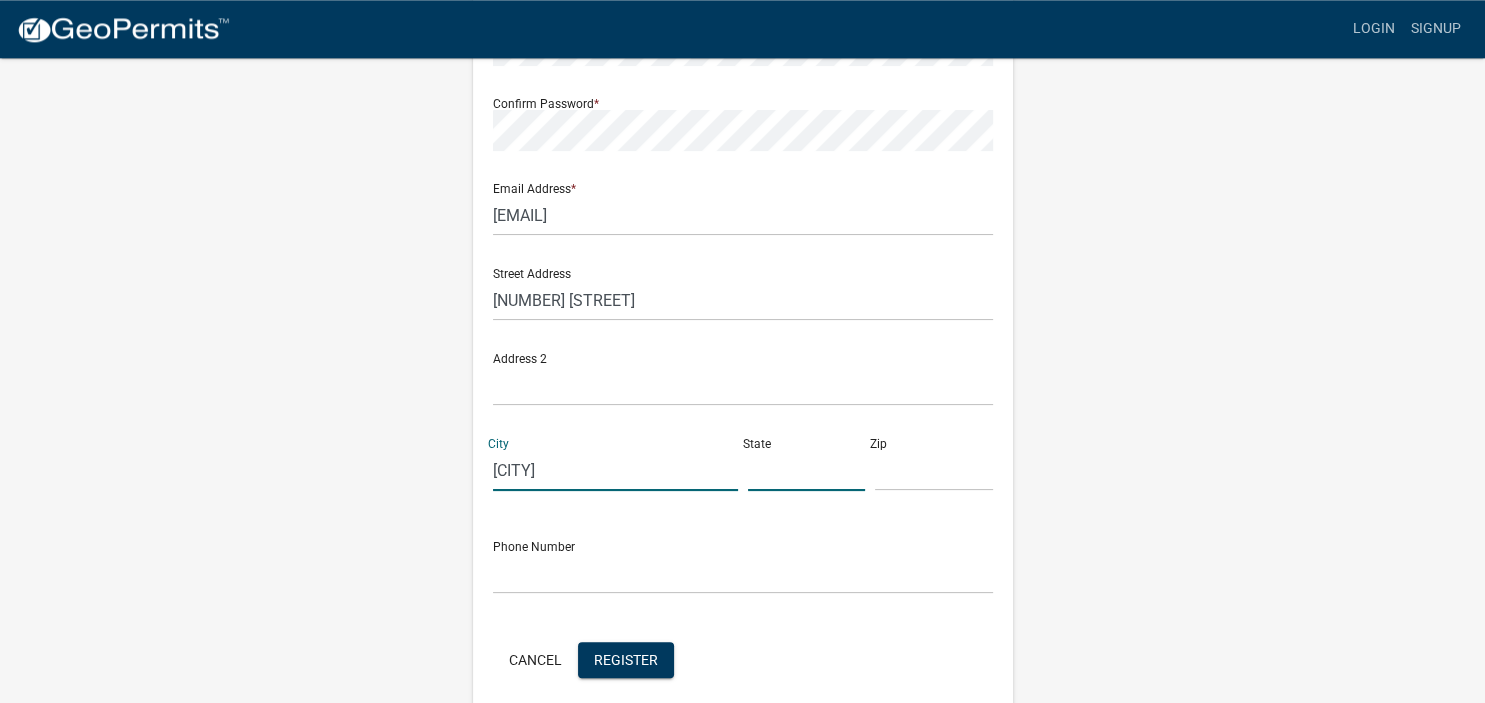 click 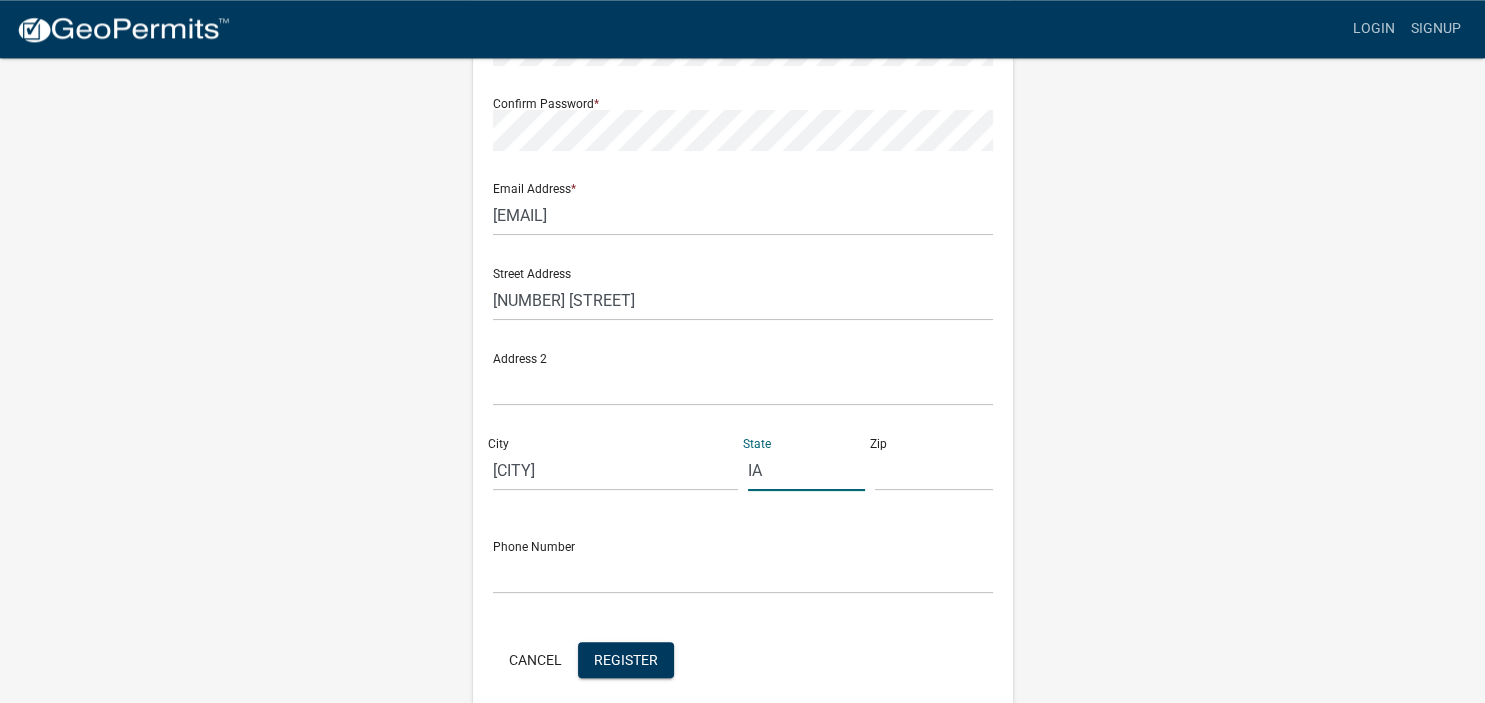 type on "IA" 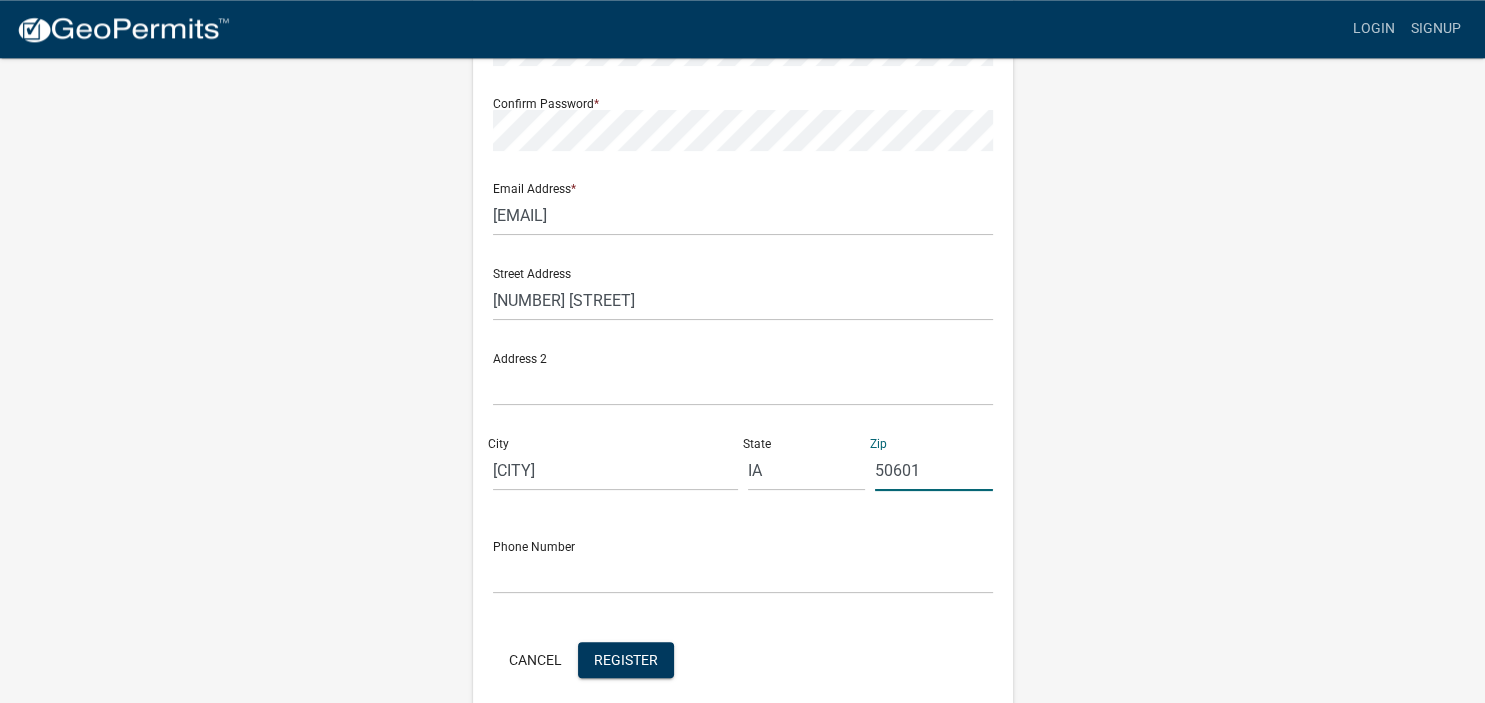 type on "50601" 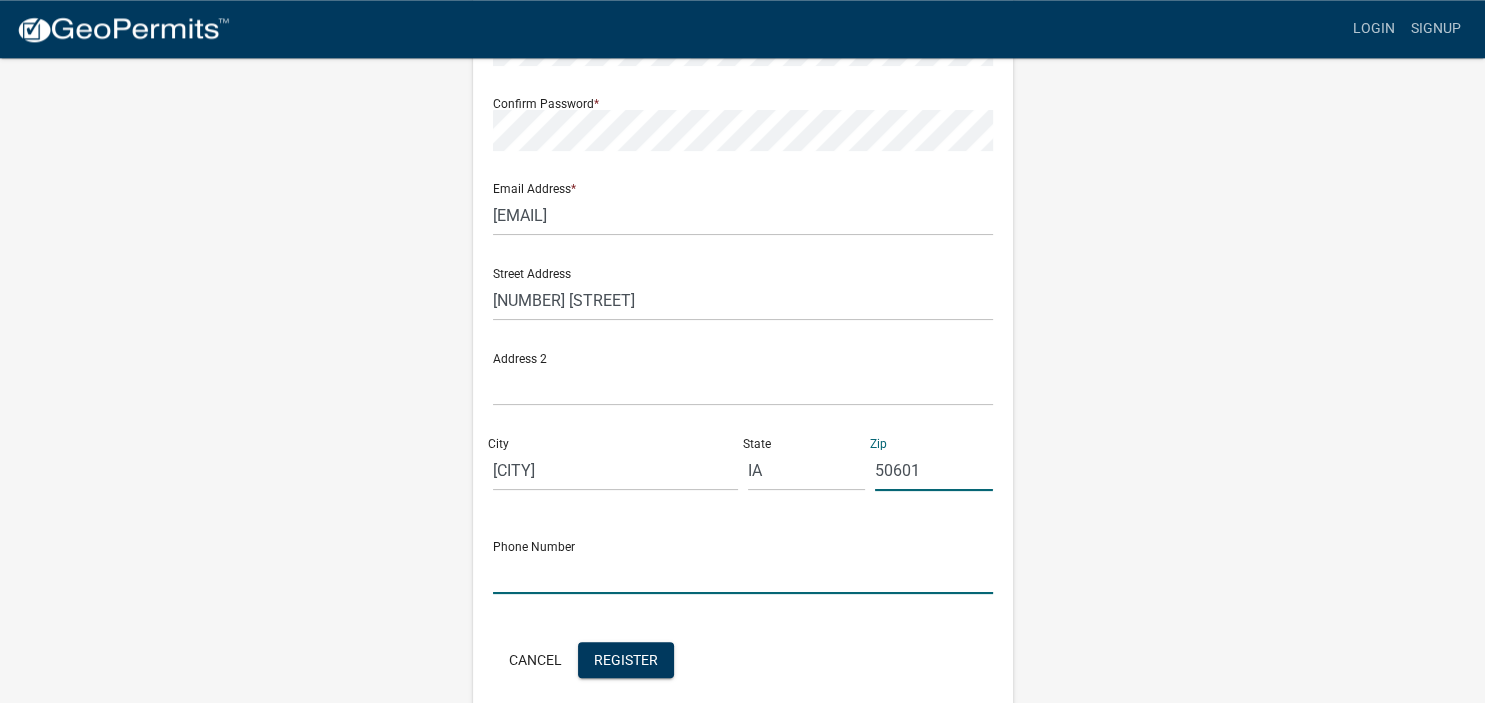 click 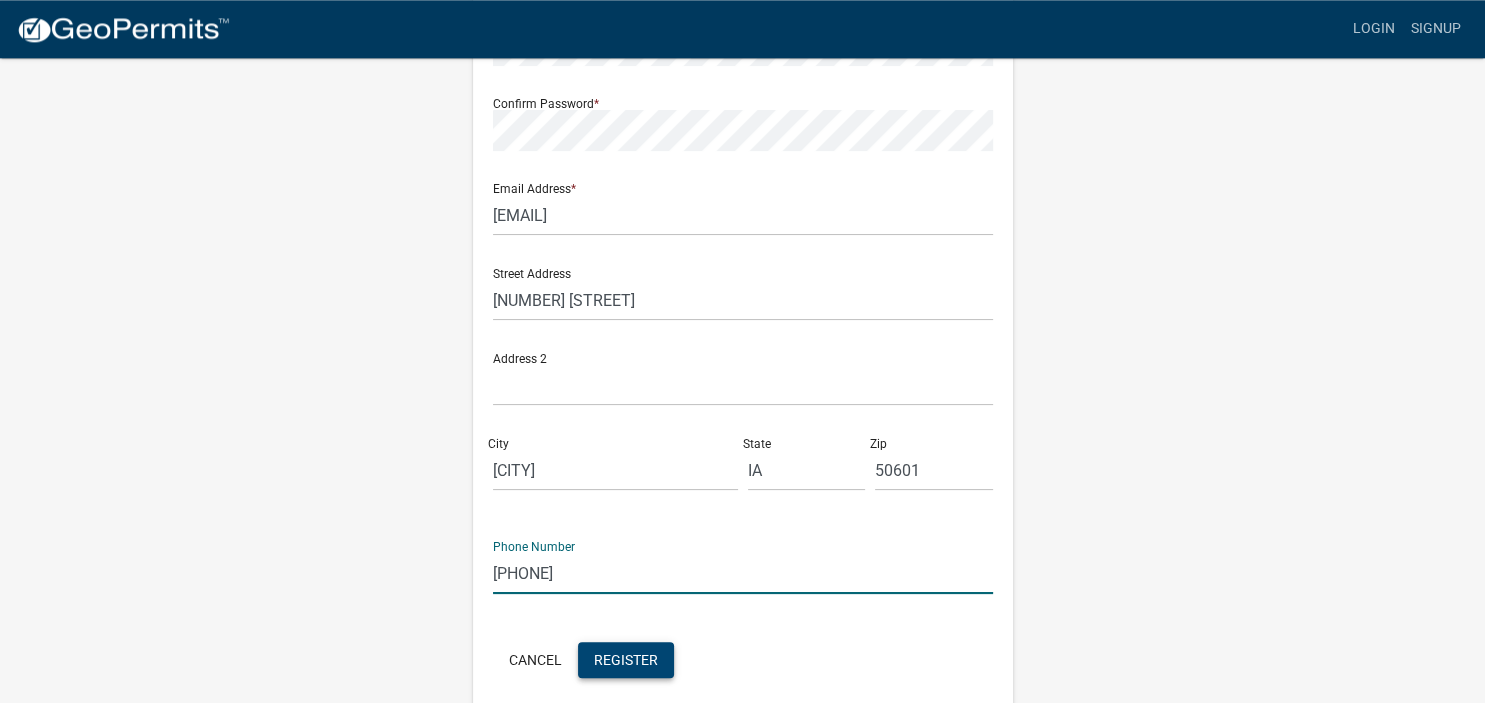 type on "6416609060" 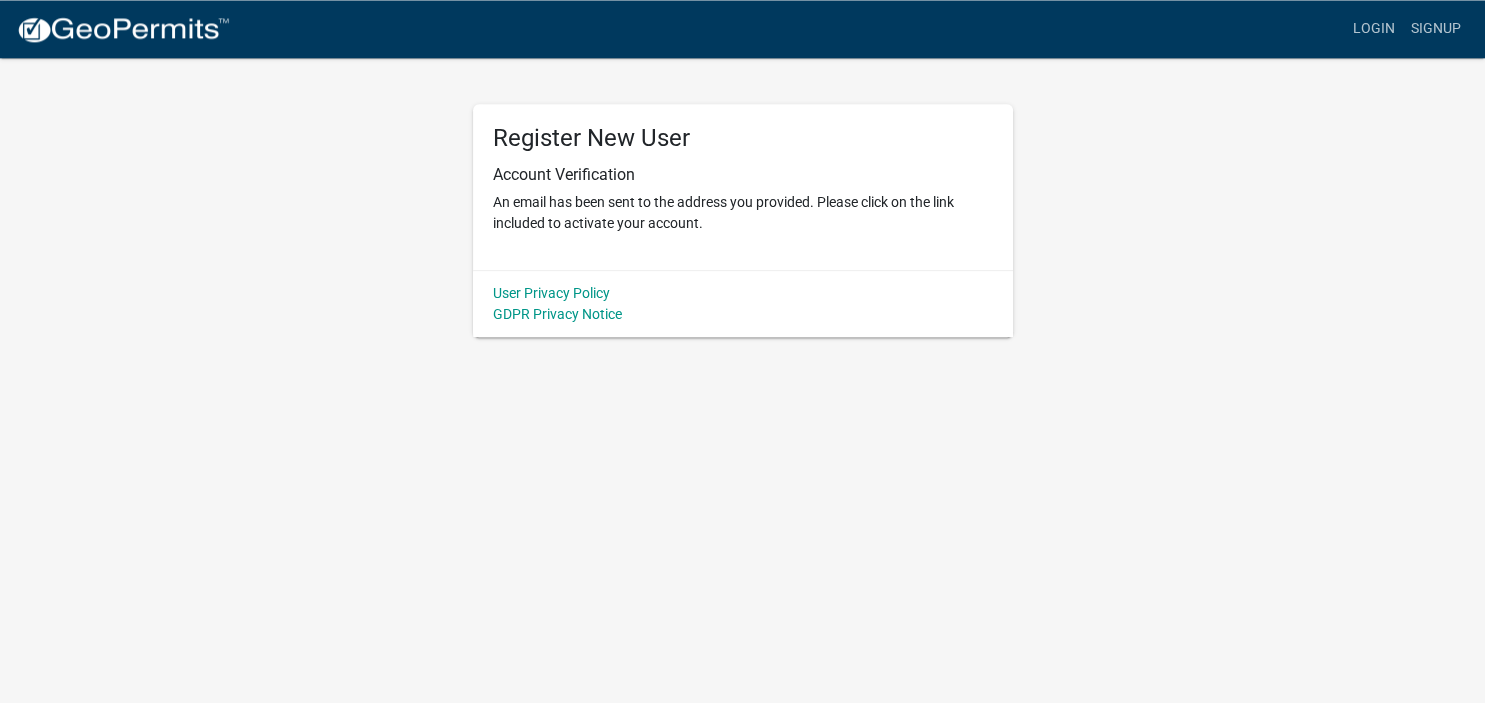 scroll, scrollTop: 0, scrollLeft: 0, axis: both 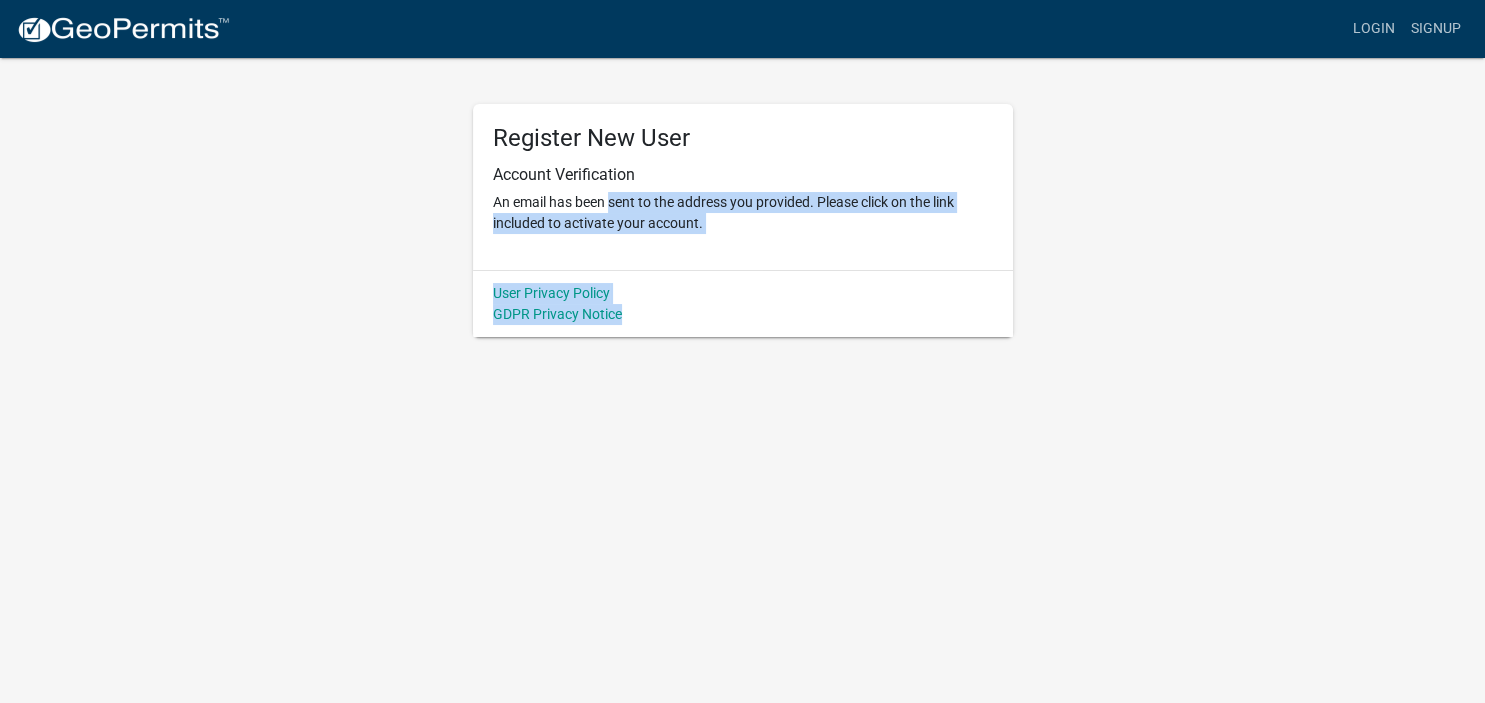 drag, startPoint x: 604, startPoint y: 210, endPoint x: 960, endPoint y: 567, distance: 504.16763 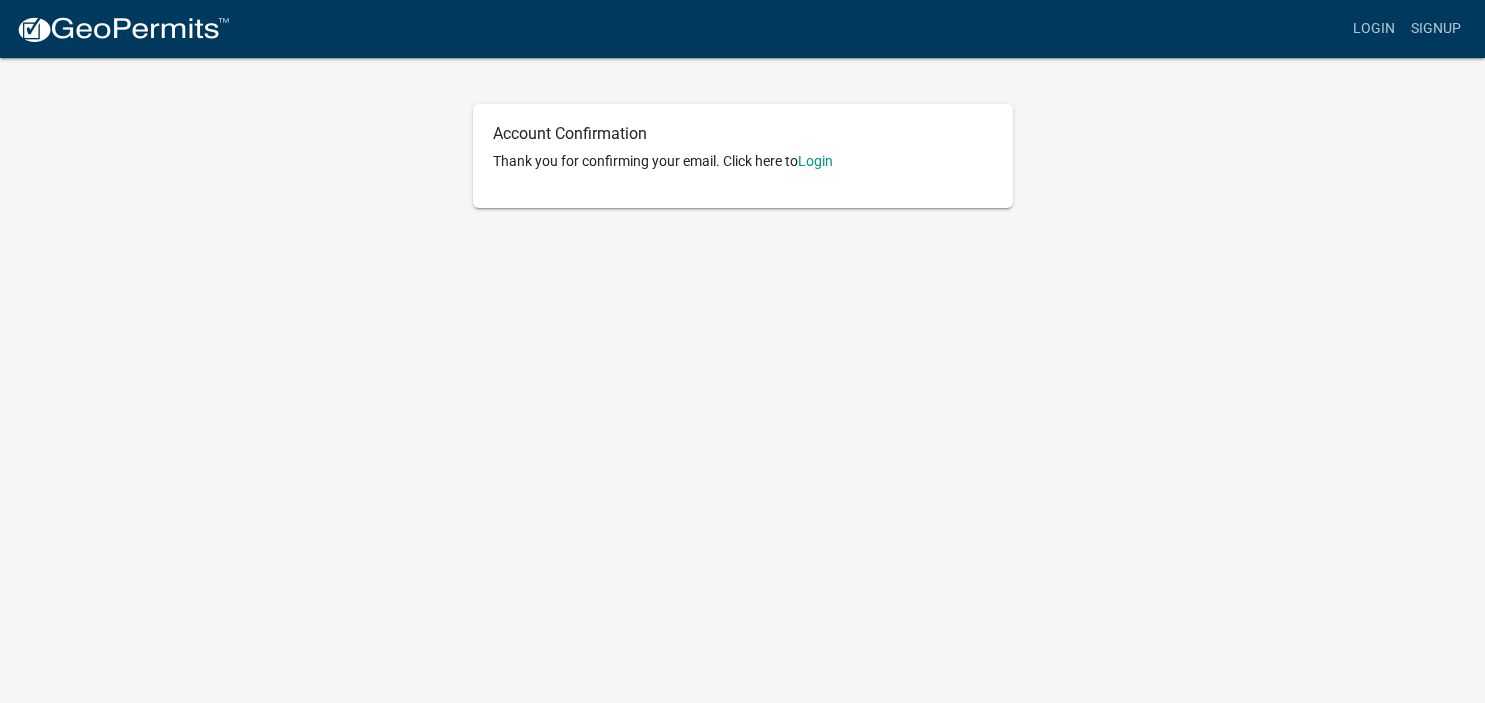 scroll, scrollTop: 0, scrollLeft: 0, axis: both 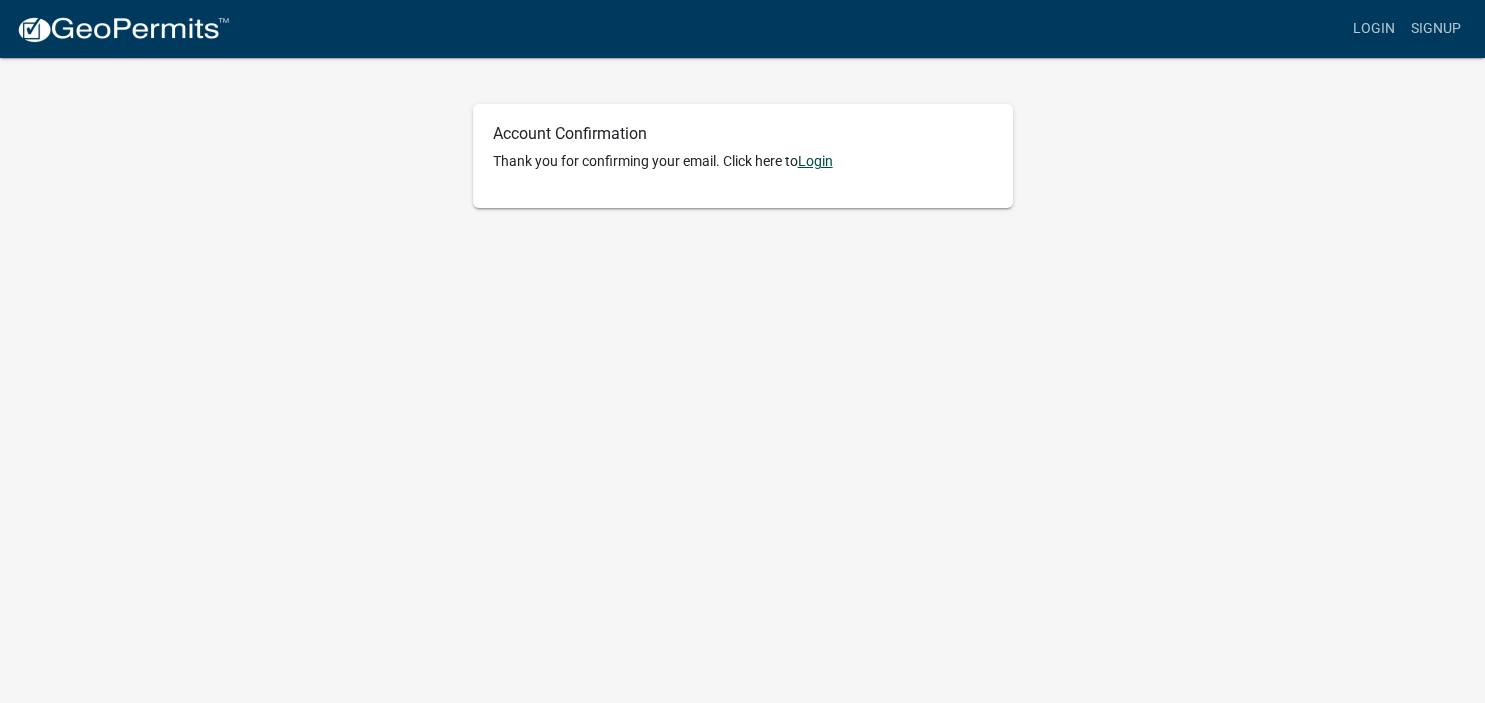 click on "Login" 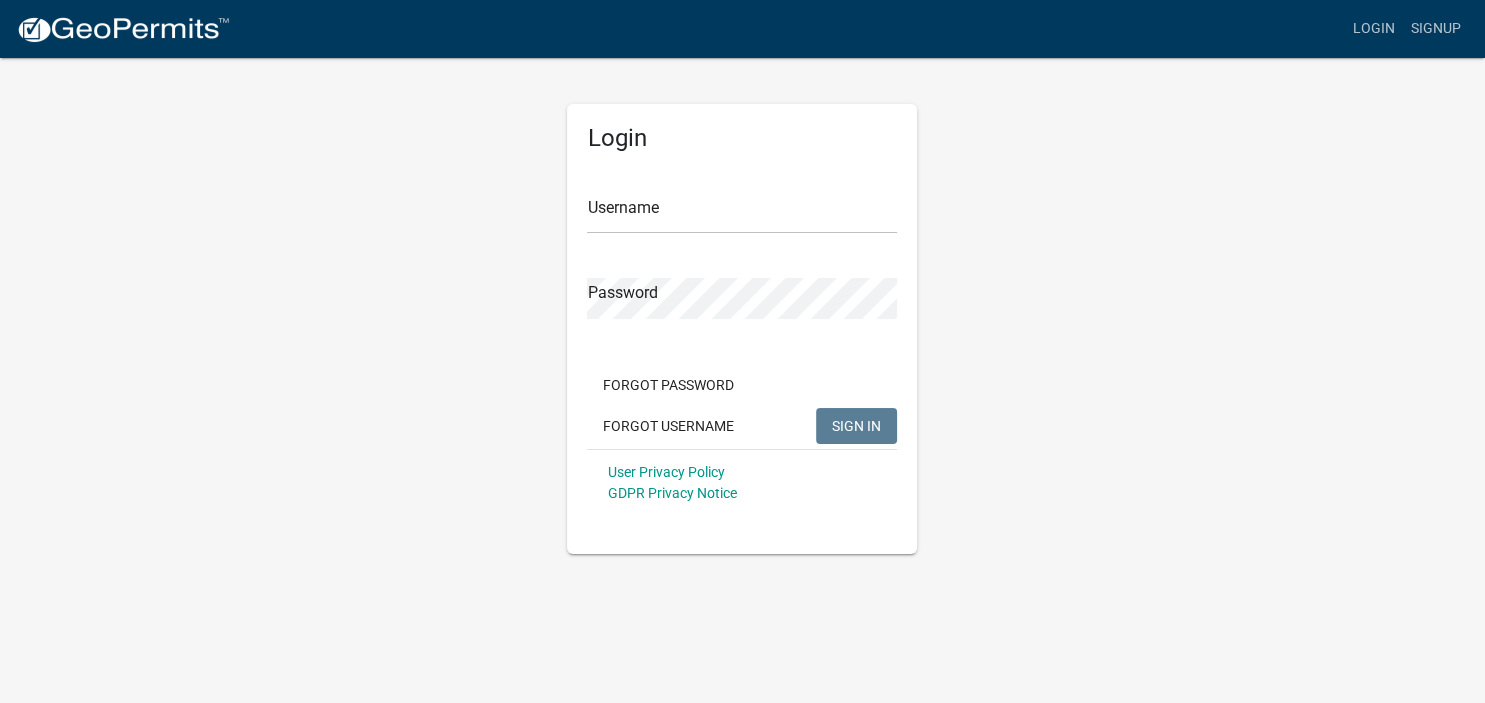 type on "[USERNAME]" 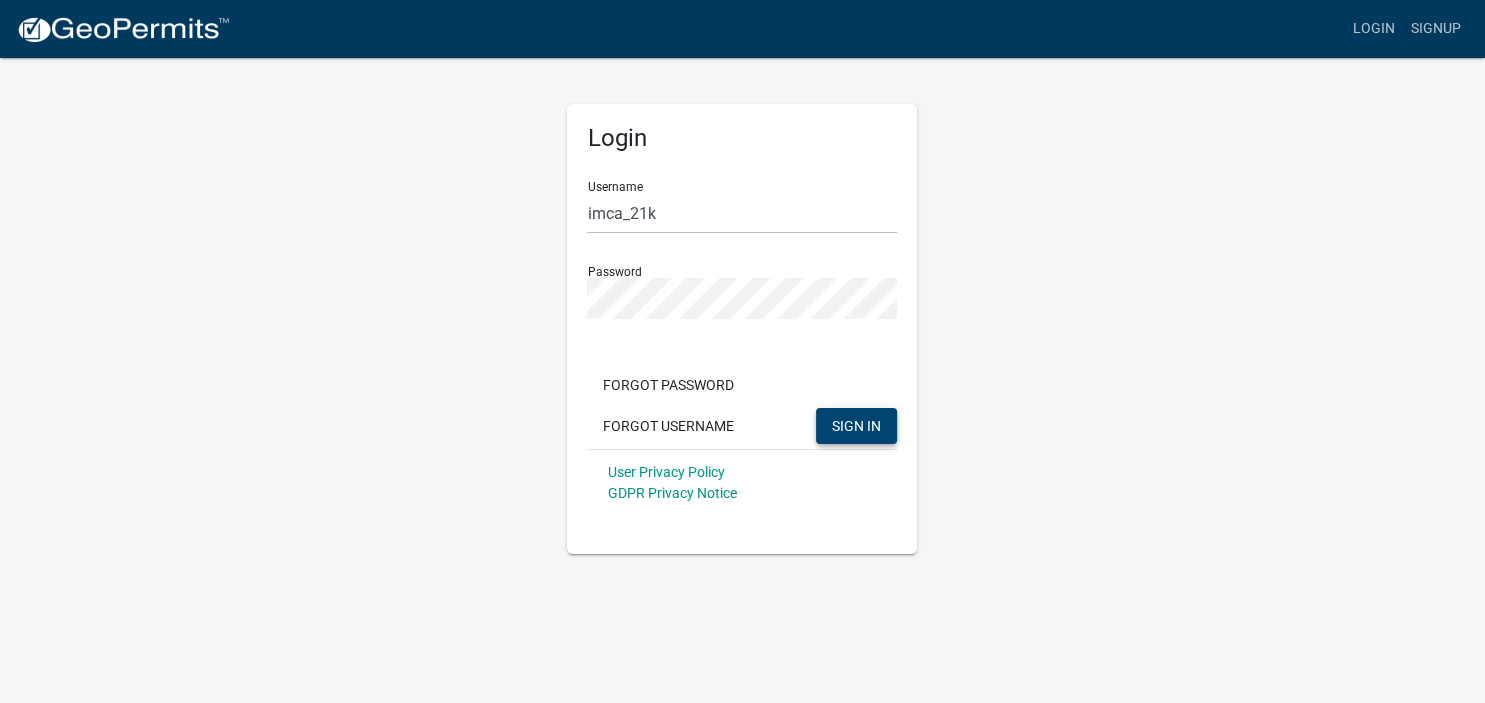 click on "SIGN IN" 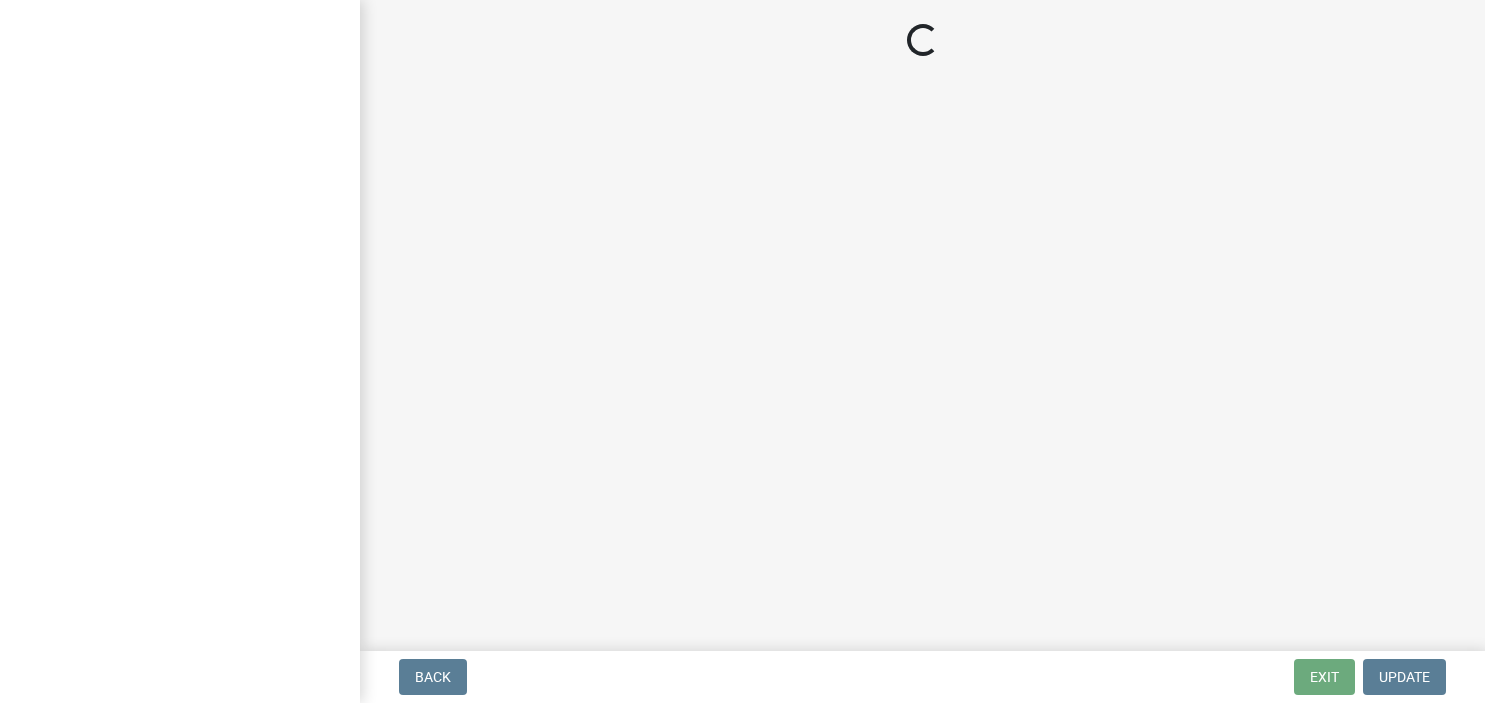 scroll, scrollTop: 0, scrollLeft: 0, axis: both 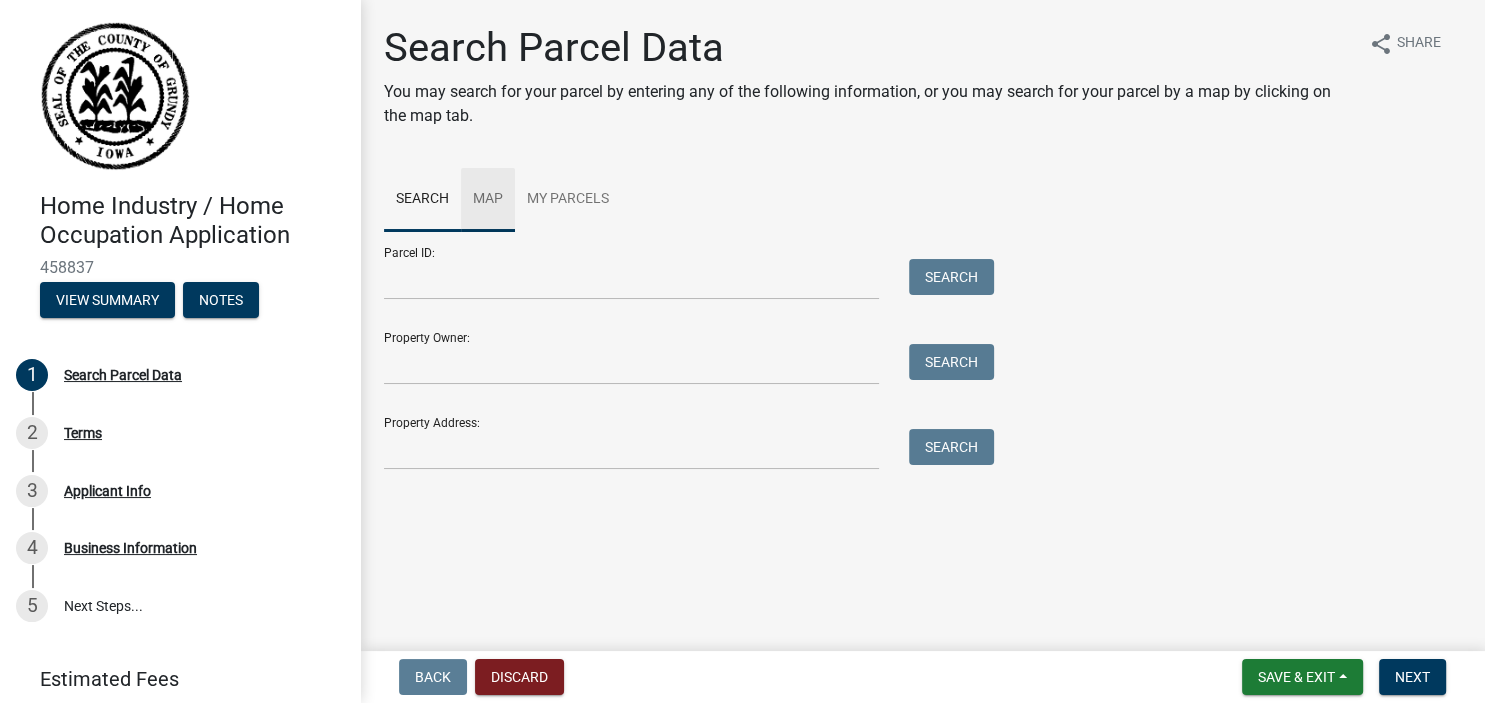 click on "Map" at bounding box center (488, 200) 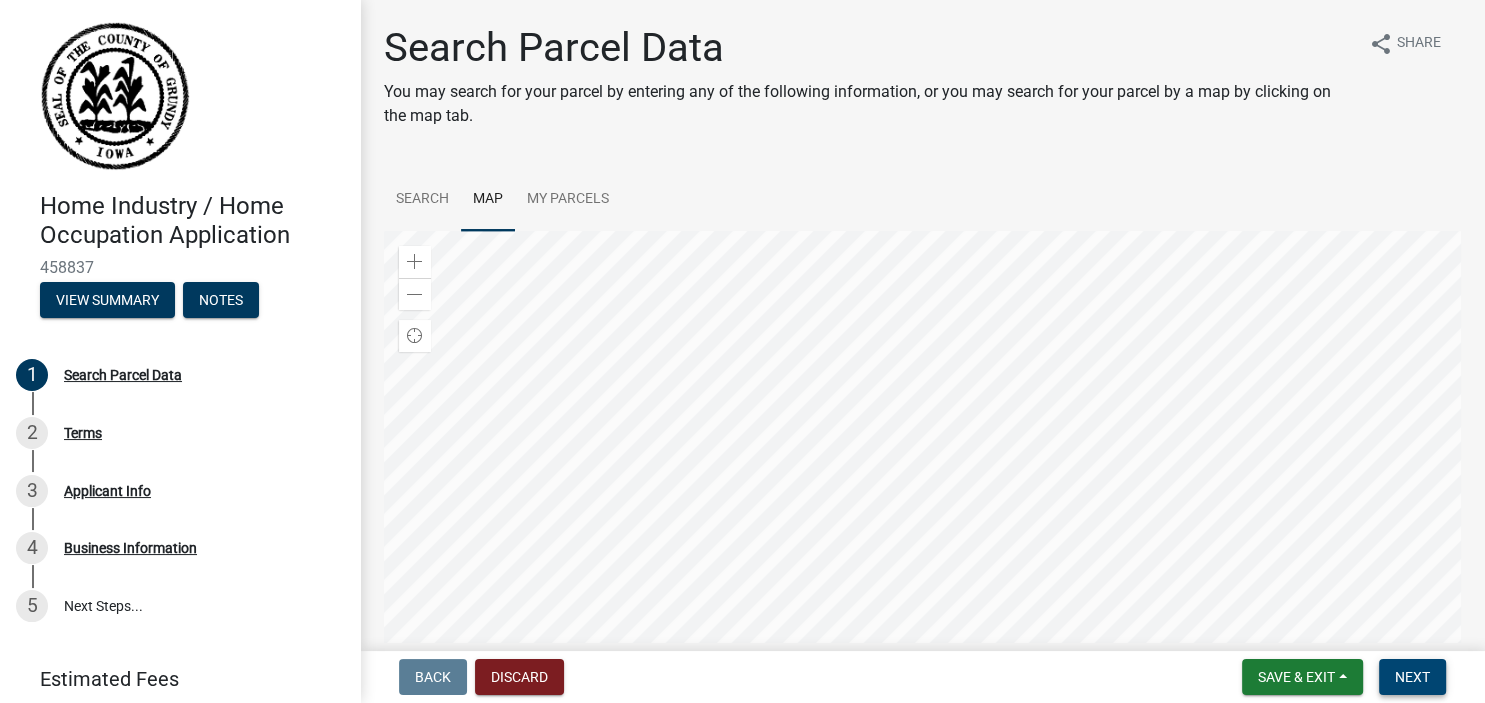 click on "Next" at bounding box center (1412, 677) 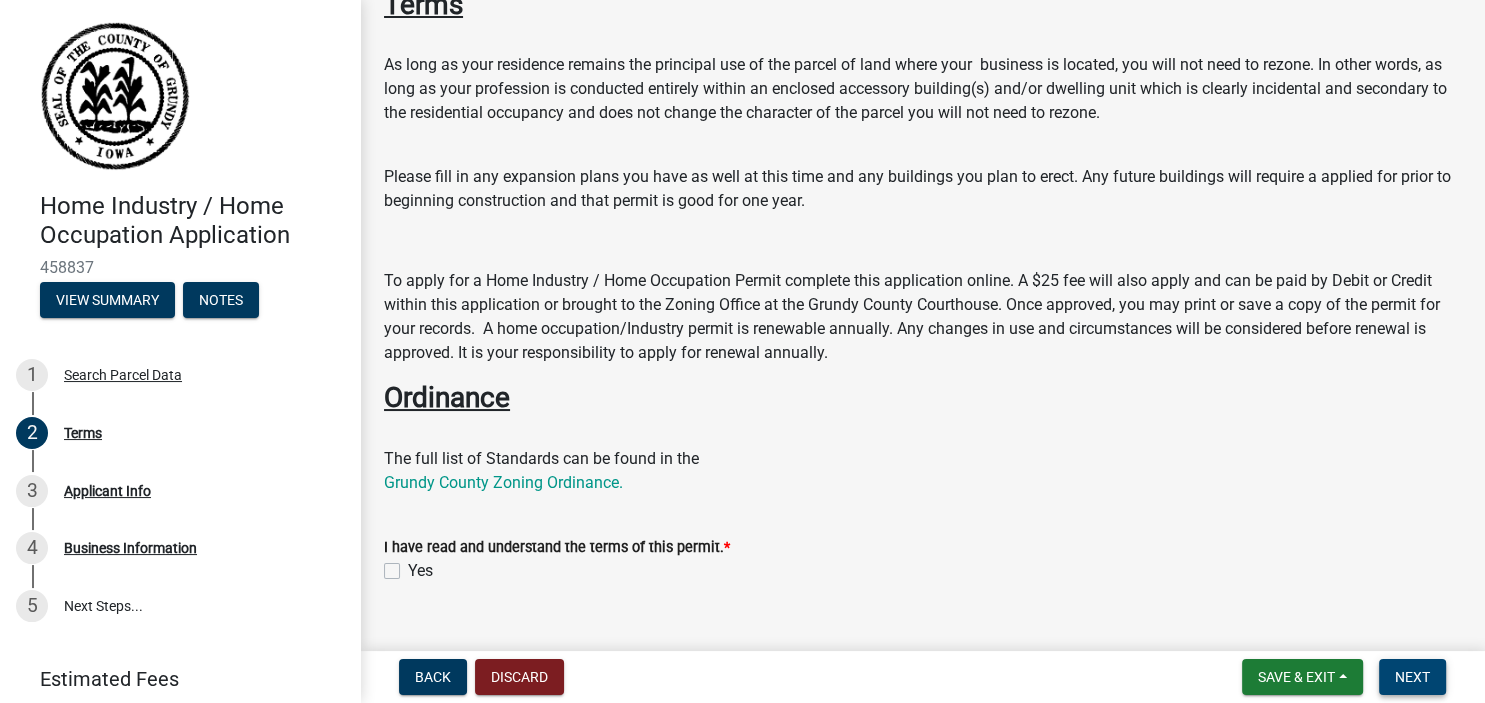 scroll, scrollTop: 378, scrollLeft: 0, axis: vertical 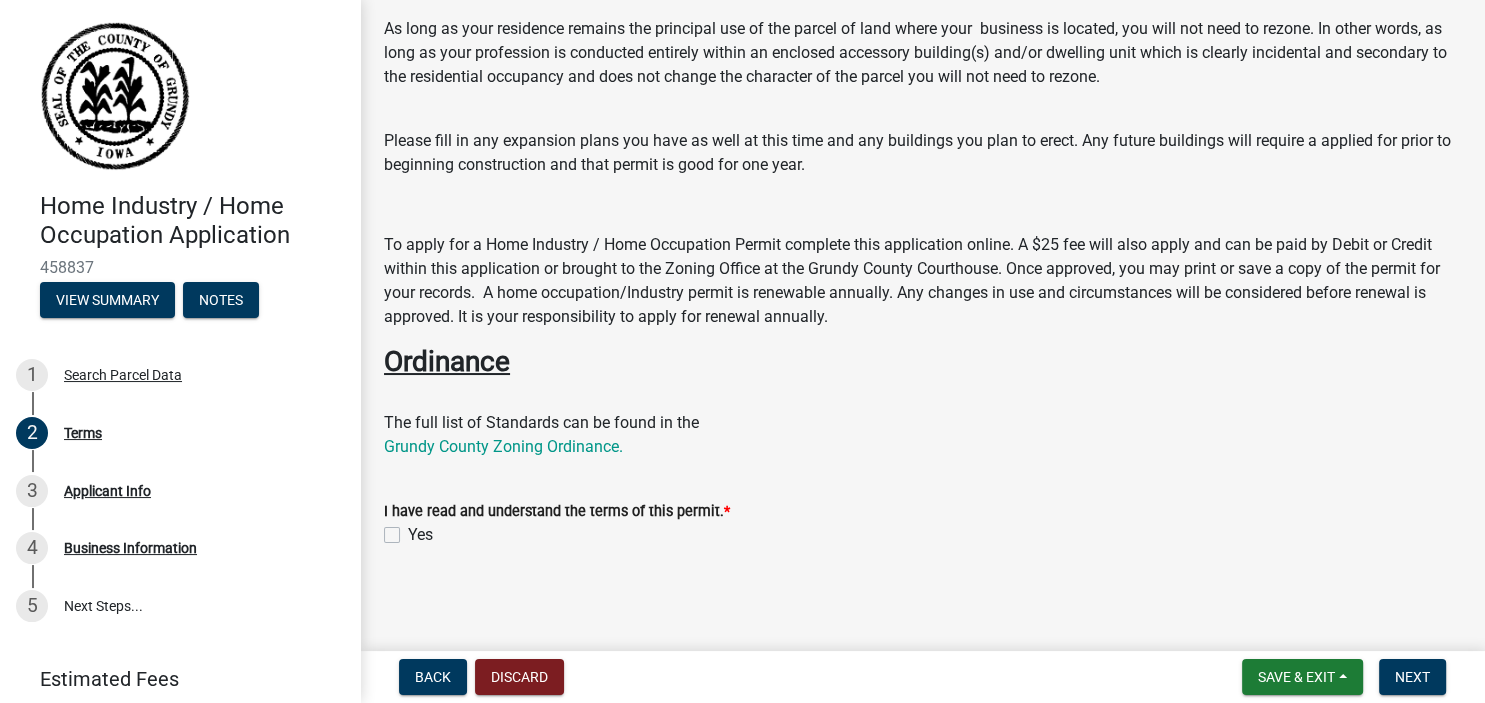 click on "Yes" 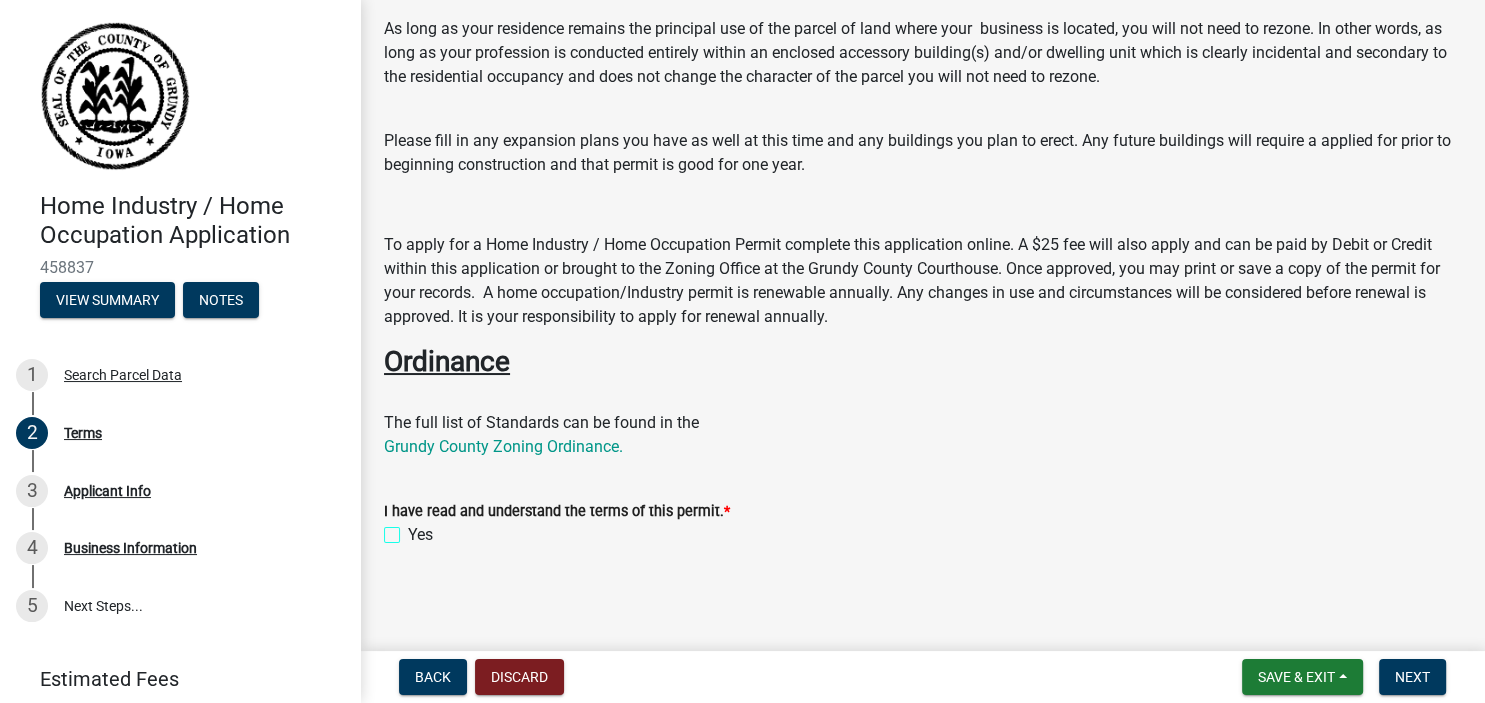 click on "Yes" at bounding box center [414, 529] 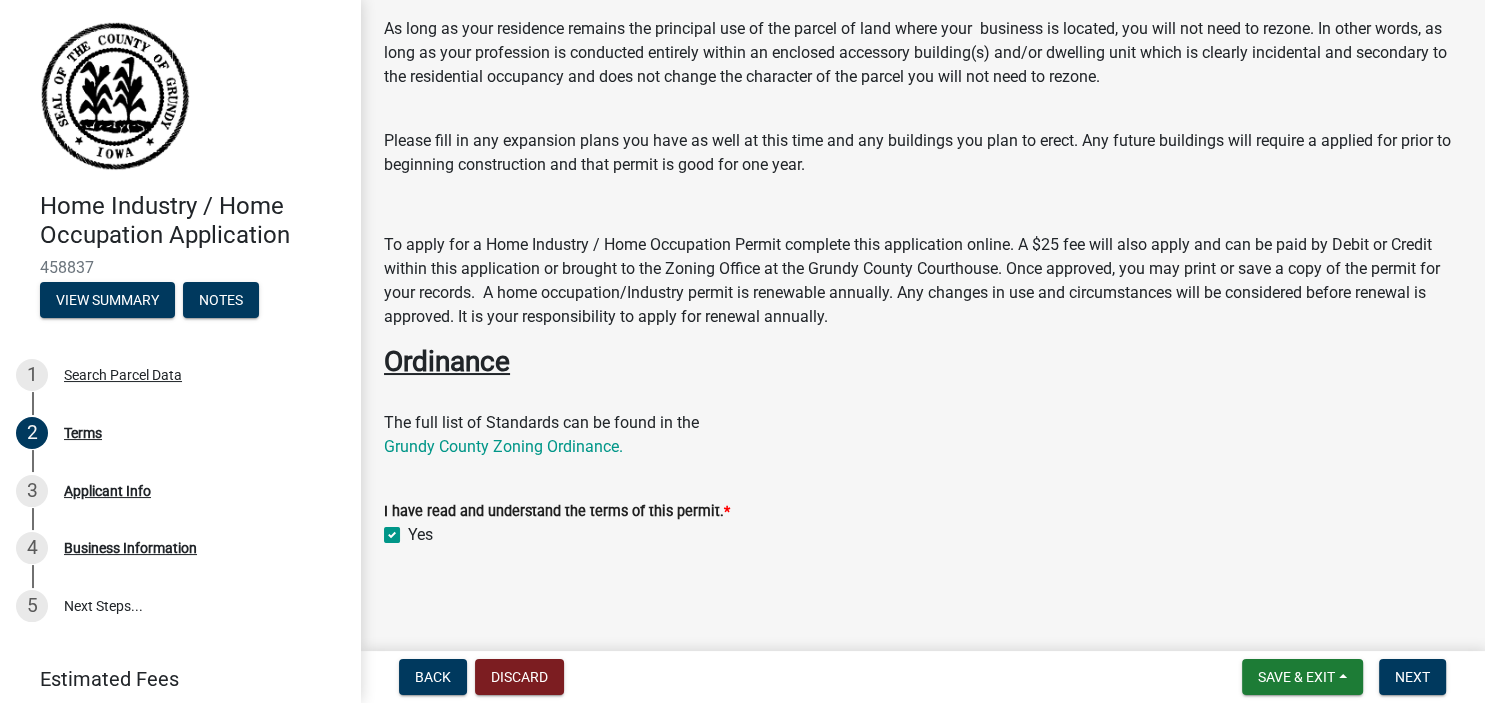 checkbox on "true" 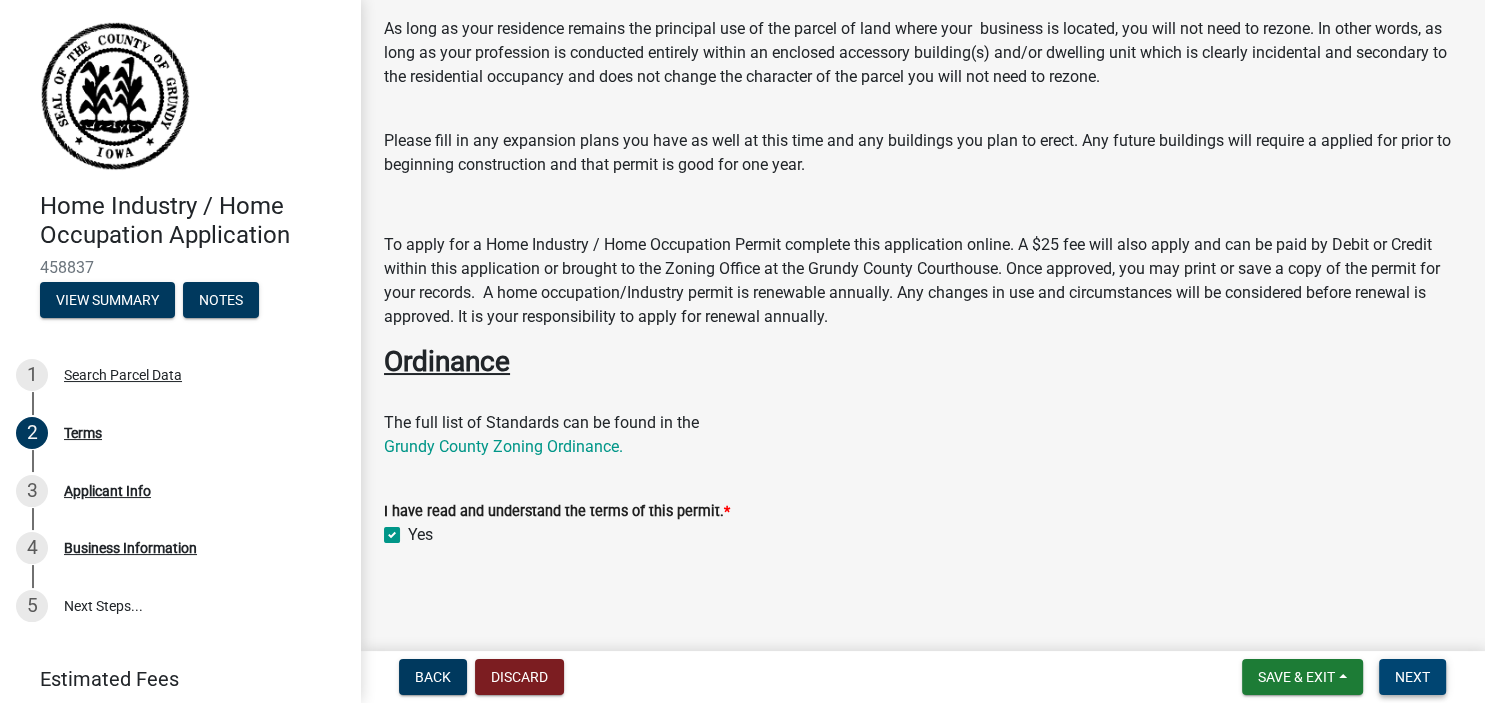 click on "Next" at bounding box center [1412, 677] 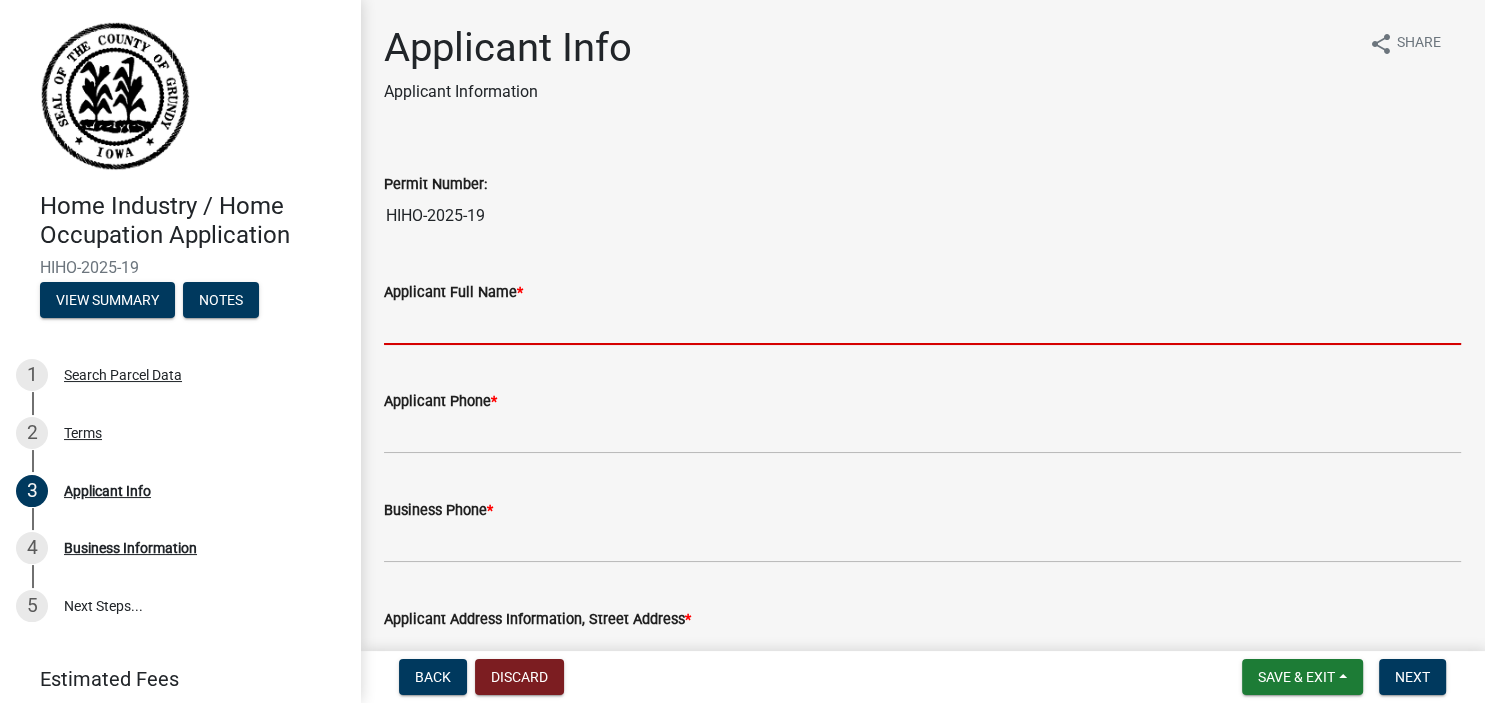 click on "Applicant Full Name  *" at bounding box center [922, 324] 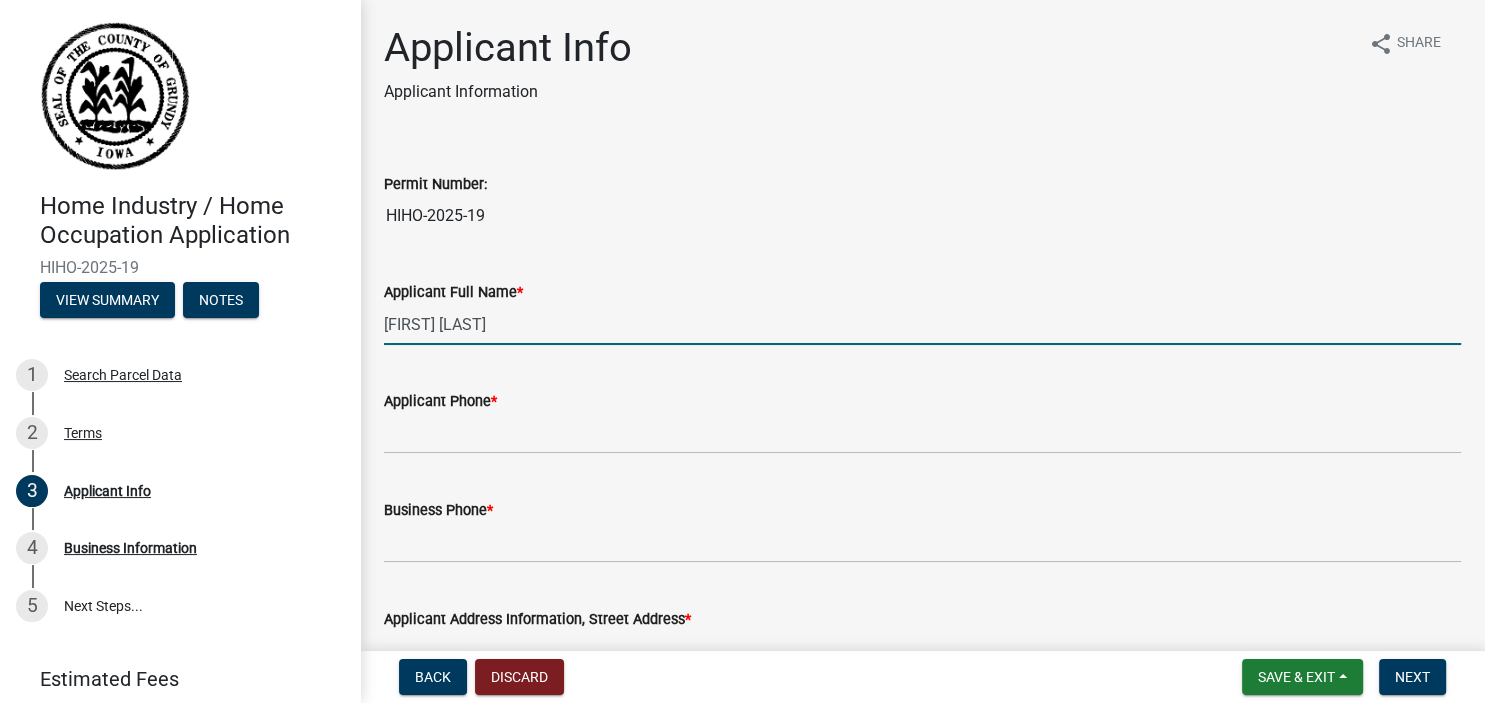 type on "[FIRST] [LAST]" 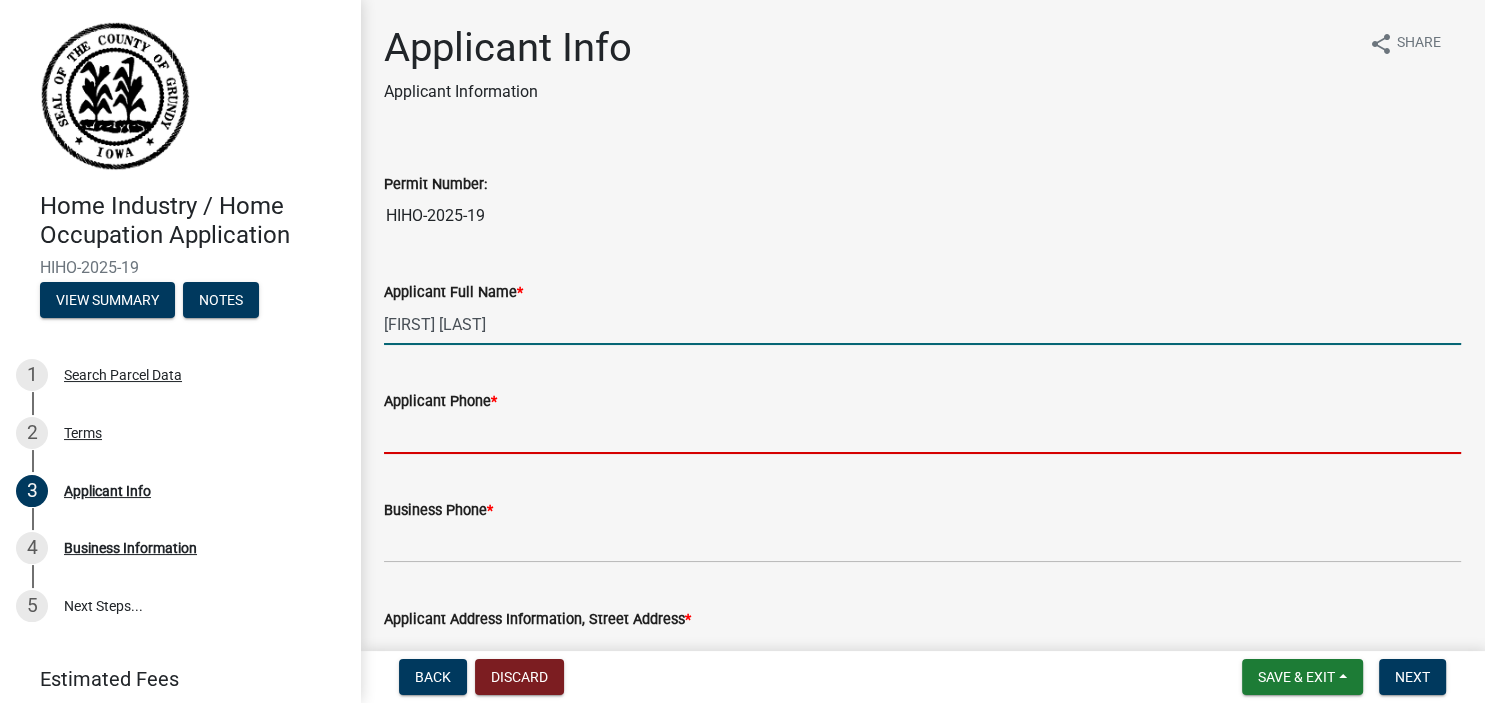 click on "Applicant Phone  *" at bounding box center (922, 433) 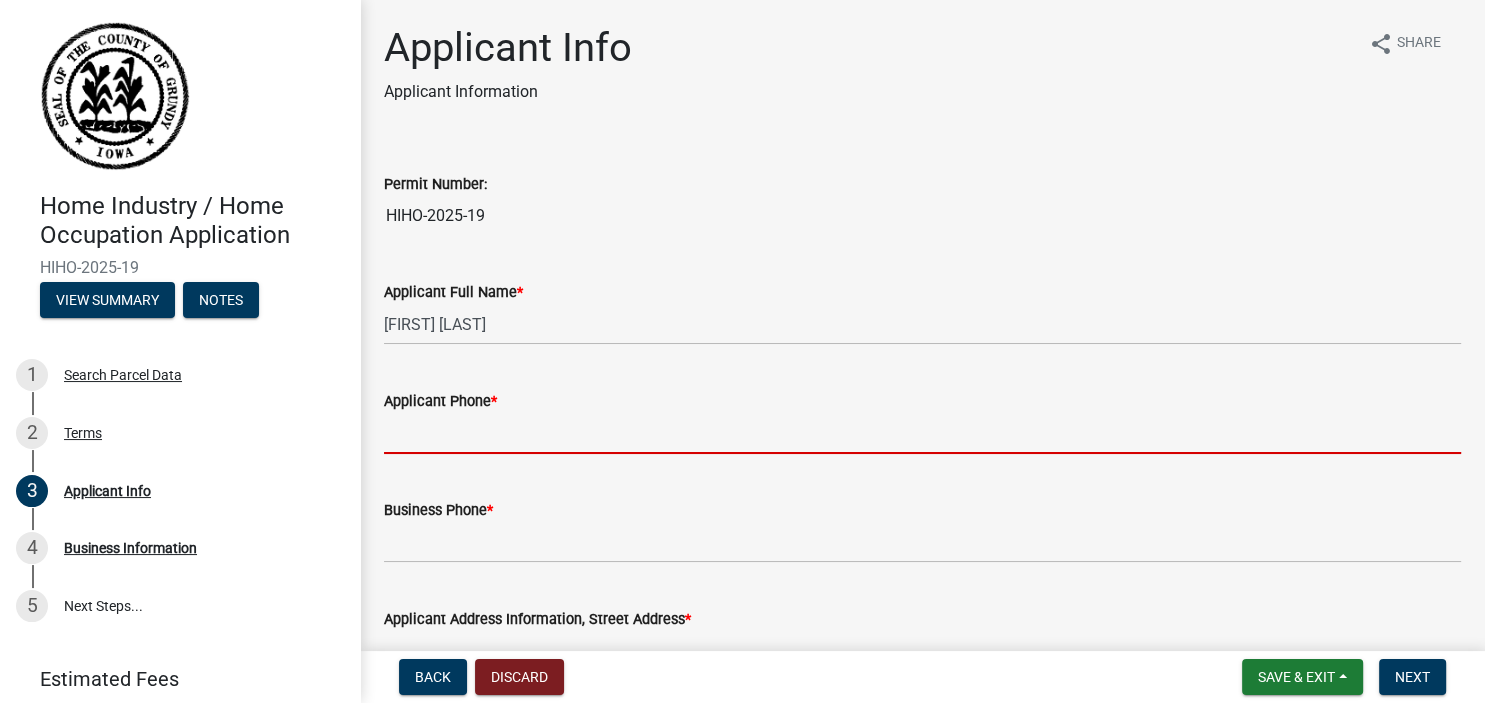 click on "Applicant Phone  *" at bounding box center [922, 433] 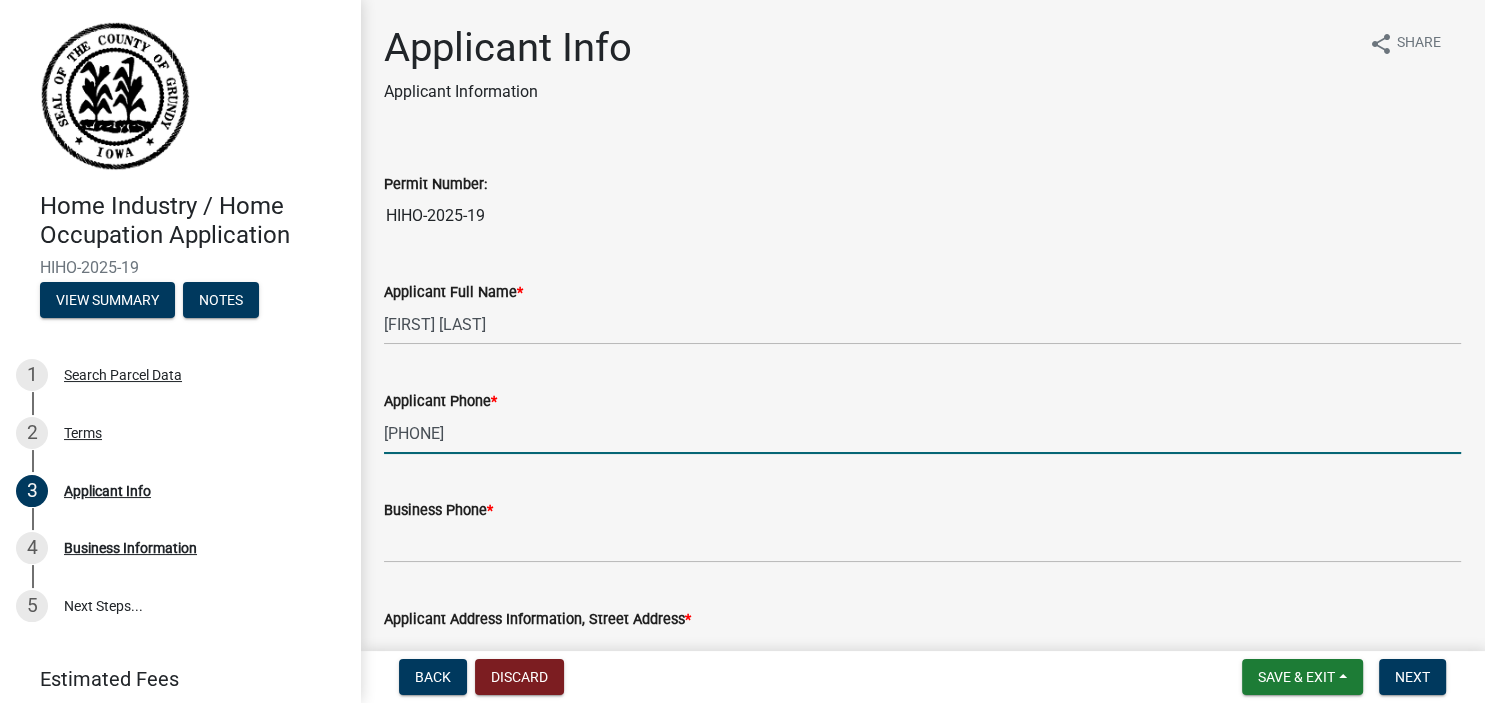 type on "[PHONE]" 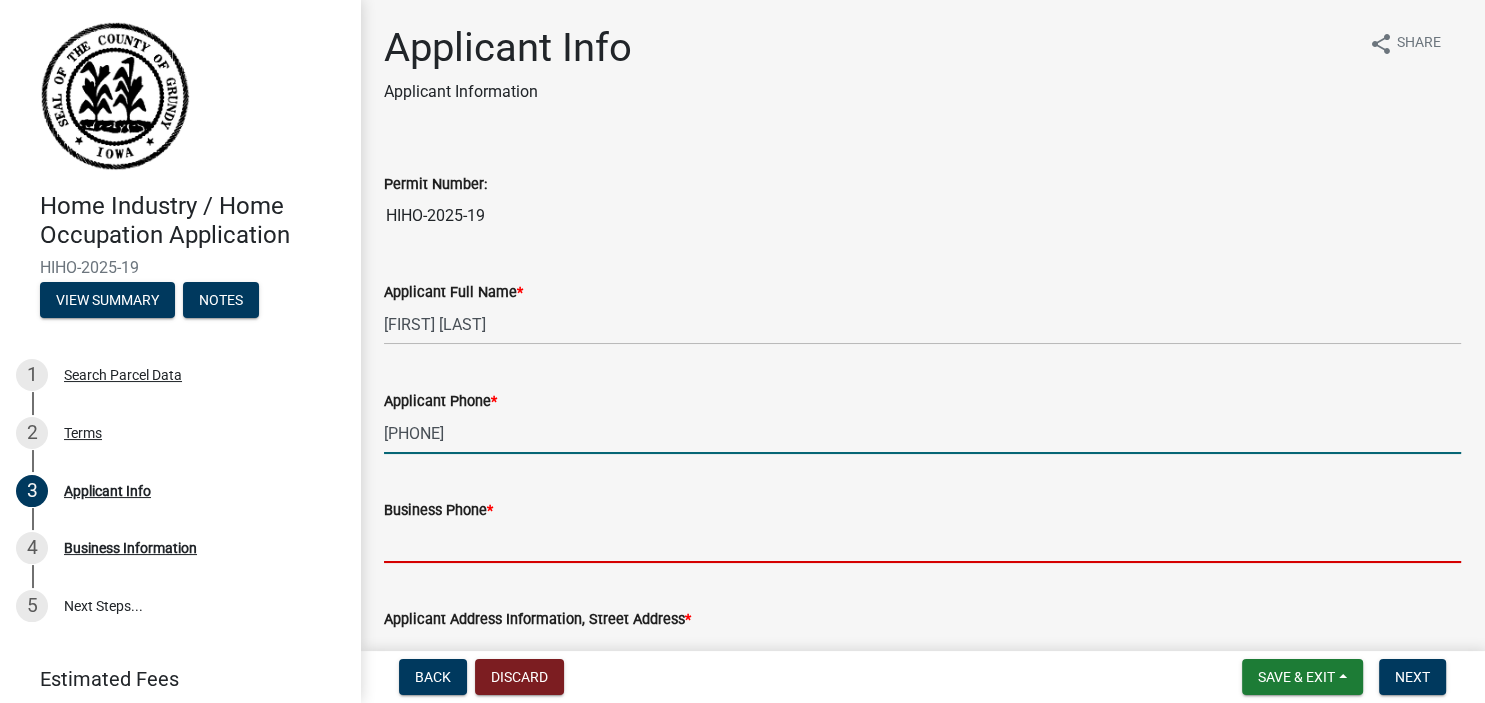 click on "Business Phone  *" at bounding box center (922, 542) 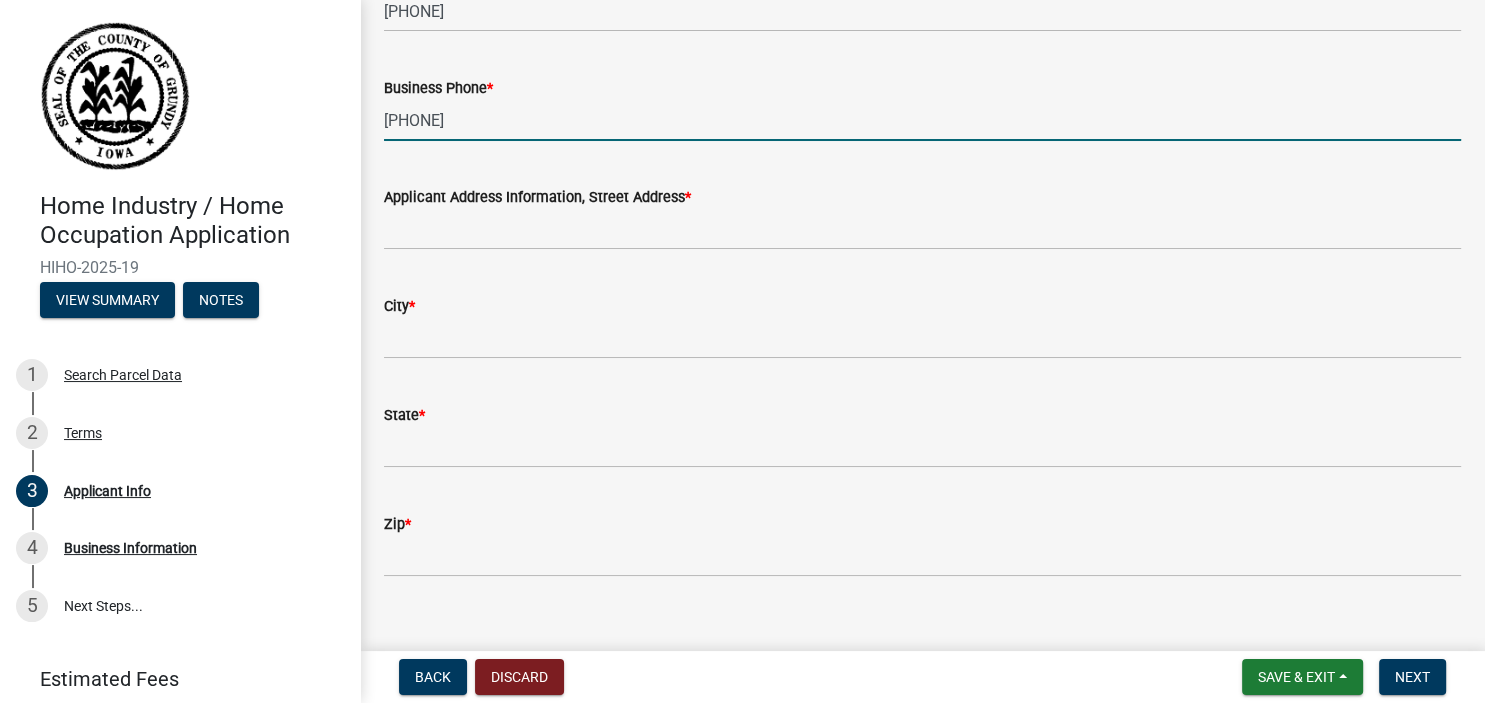 scroll, scrollTop: 450, scrollLeft: 0, axis: vertical 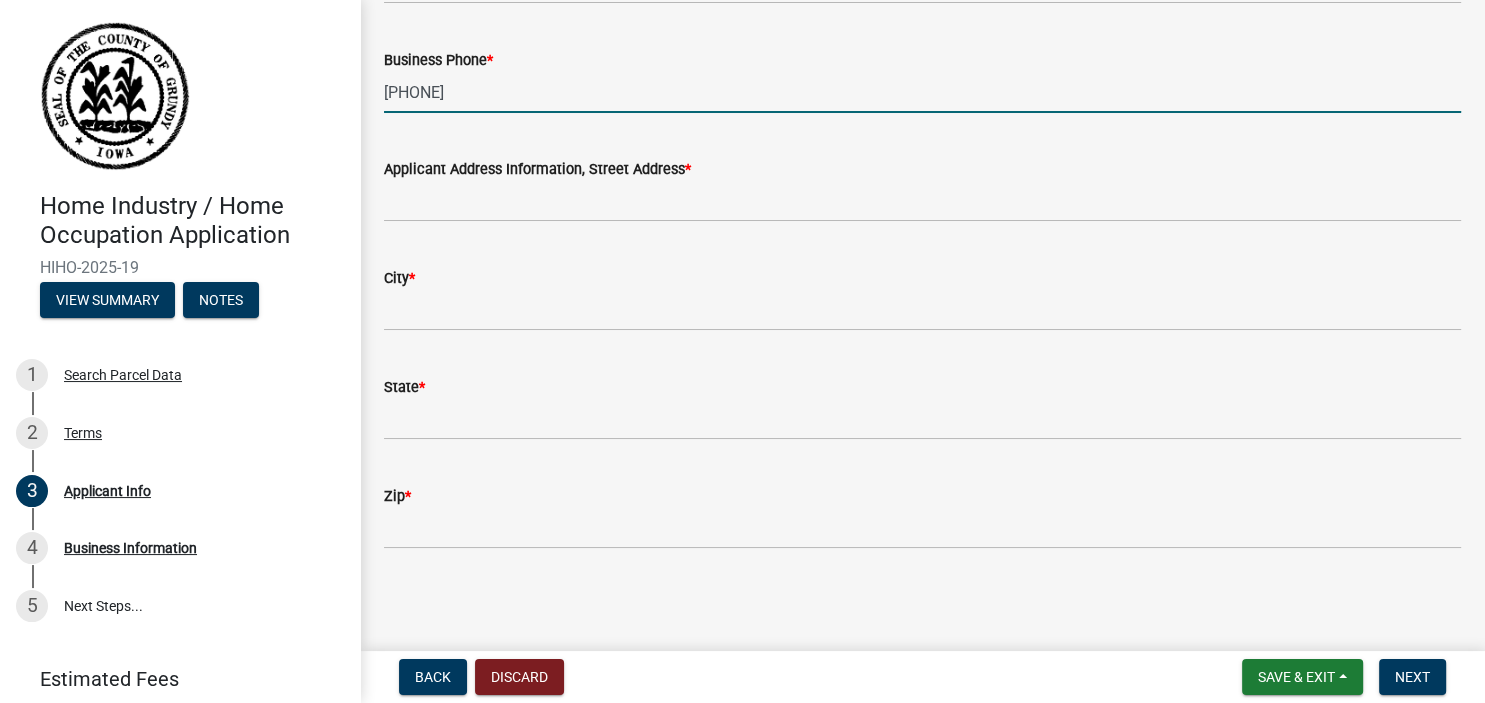 type on "[PHONE]" 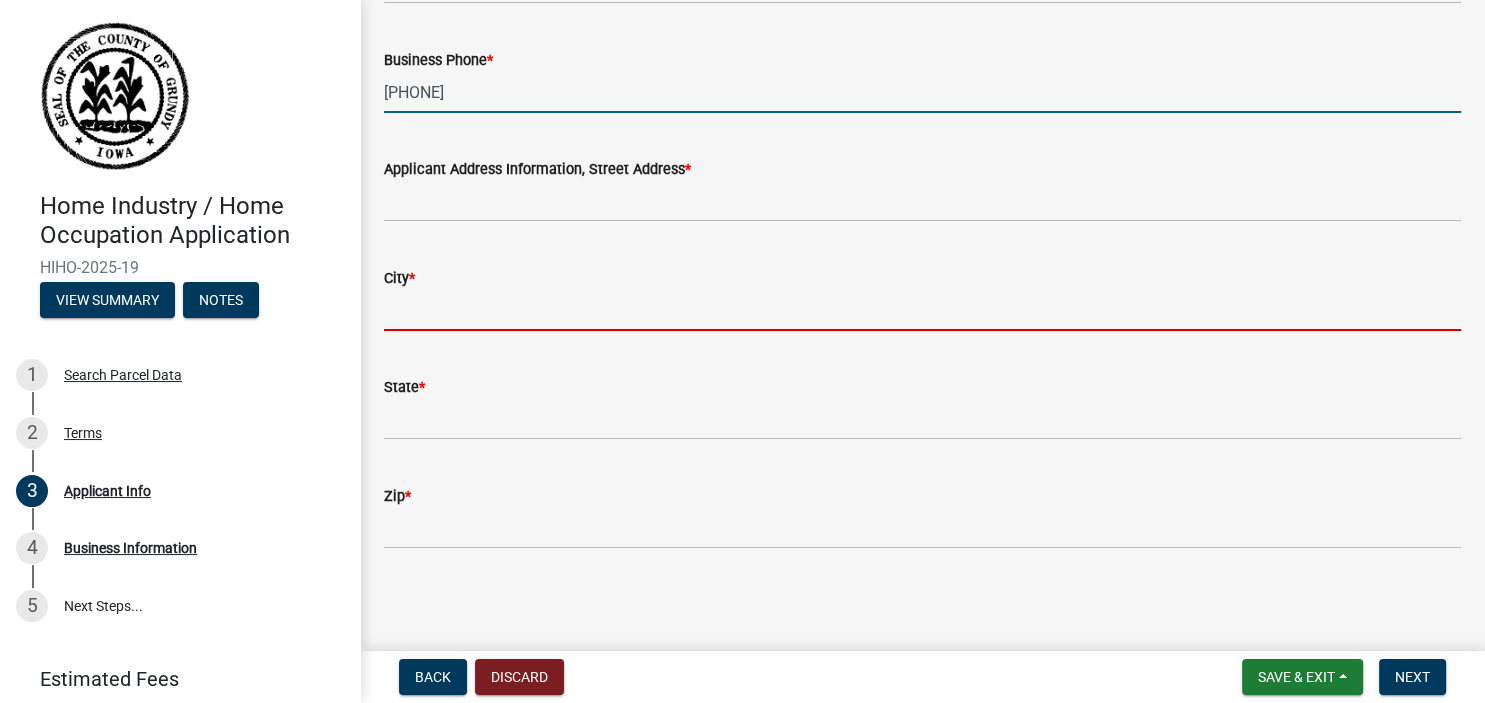 click on "City  *" at bounding box center [922, 310] 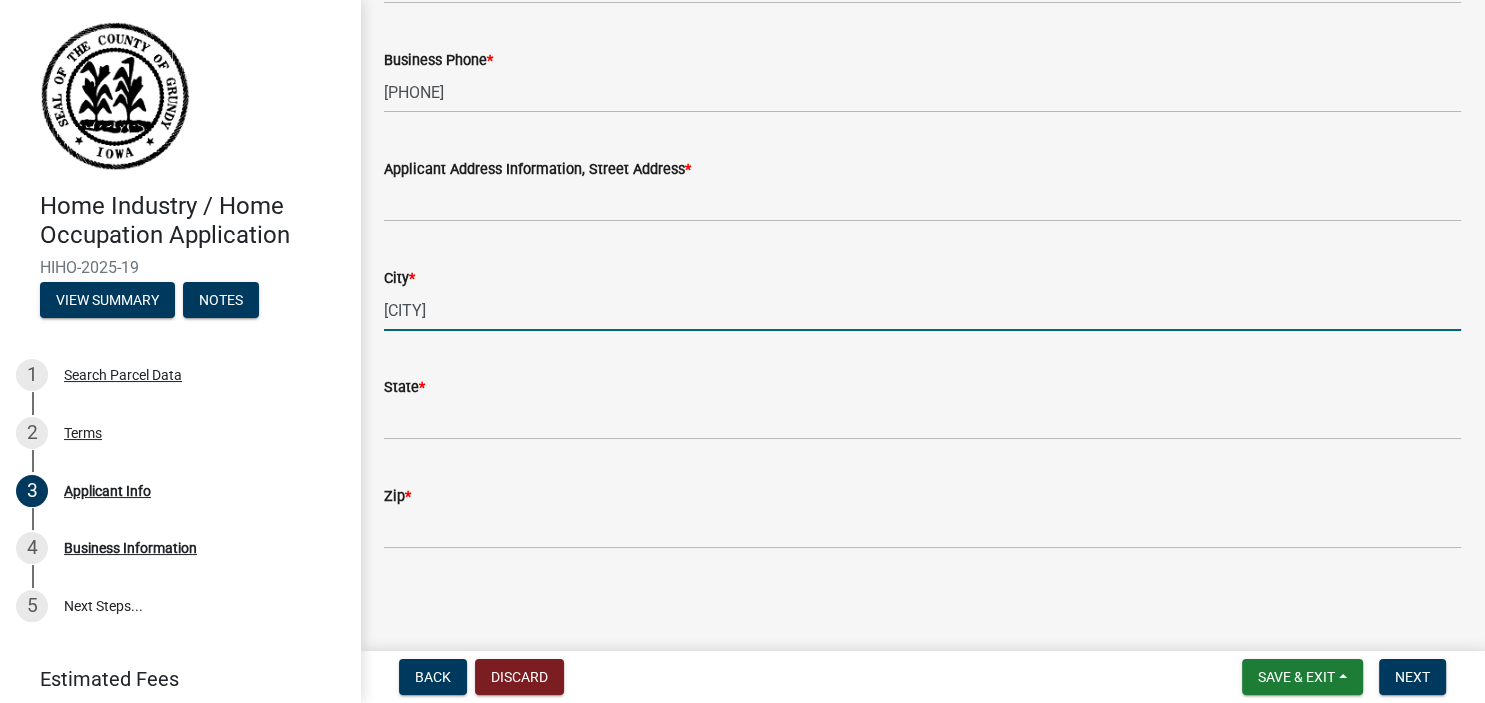 type on "[CITY]" 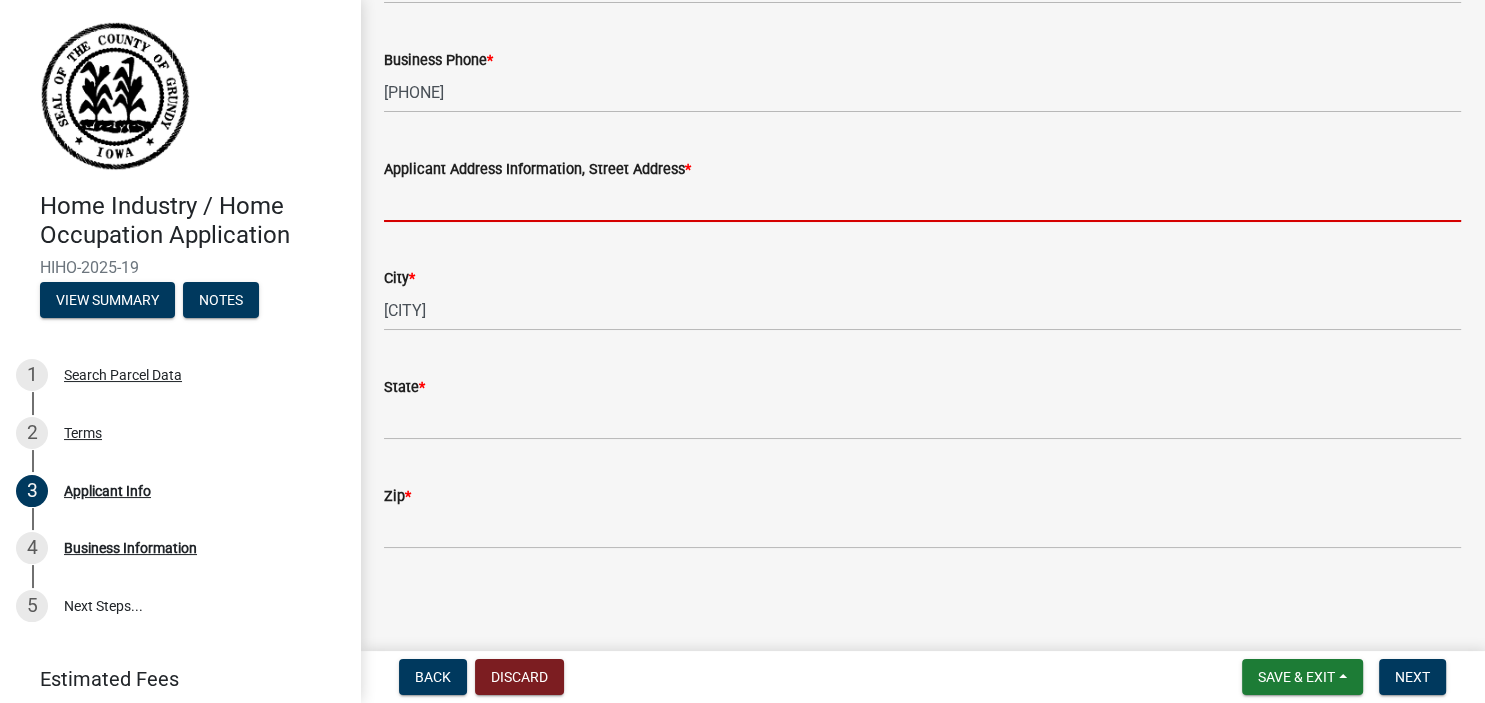 click on "Applicant Address Information, Street Address  *" at bounding box center [922, 201] 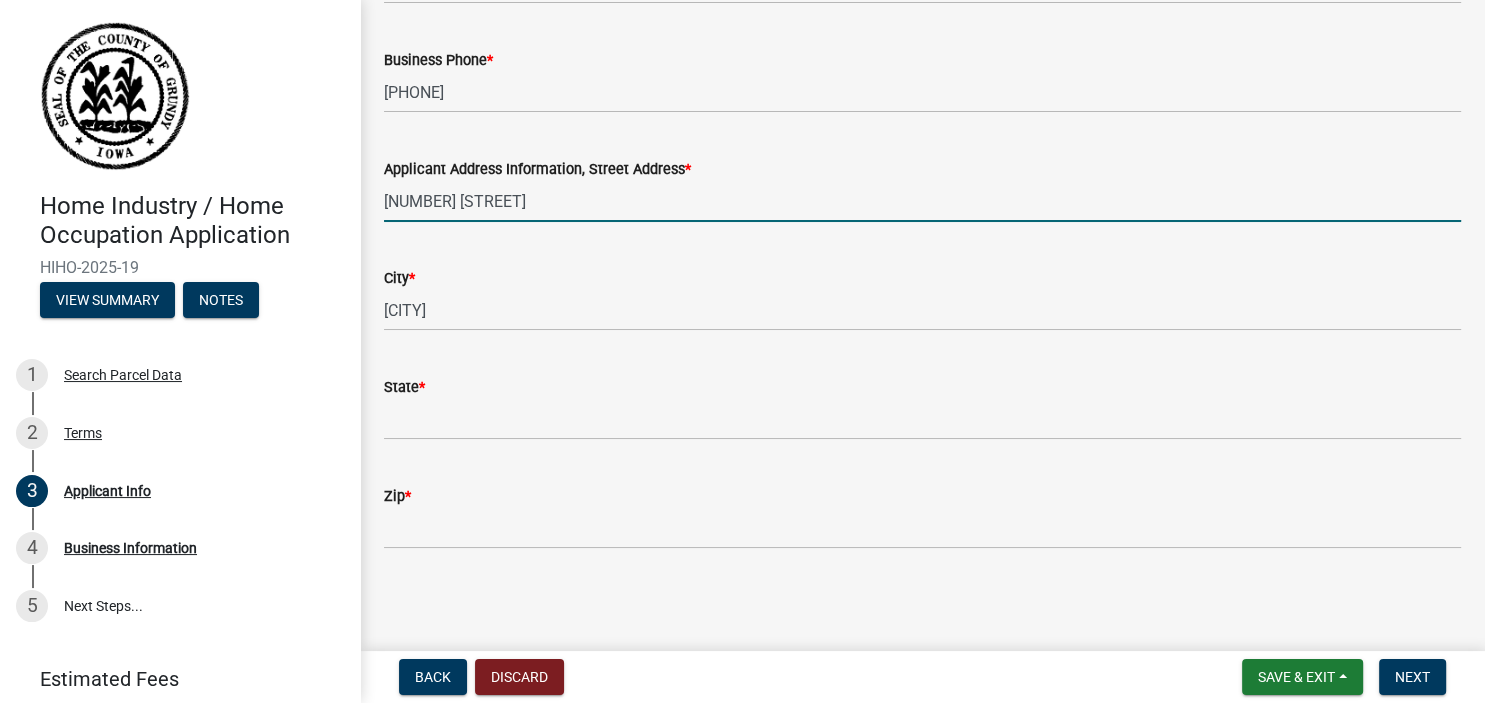 type on "[NUMBER] [STREET]" 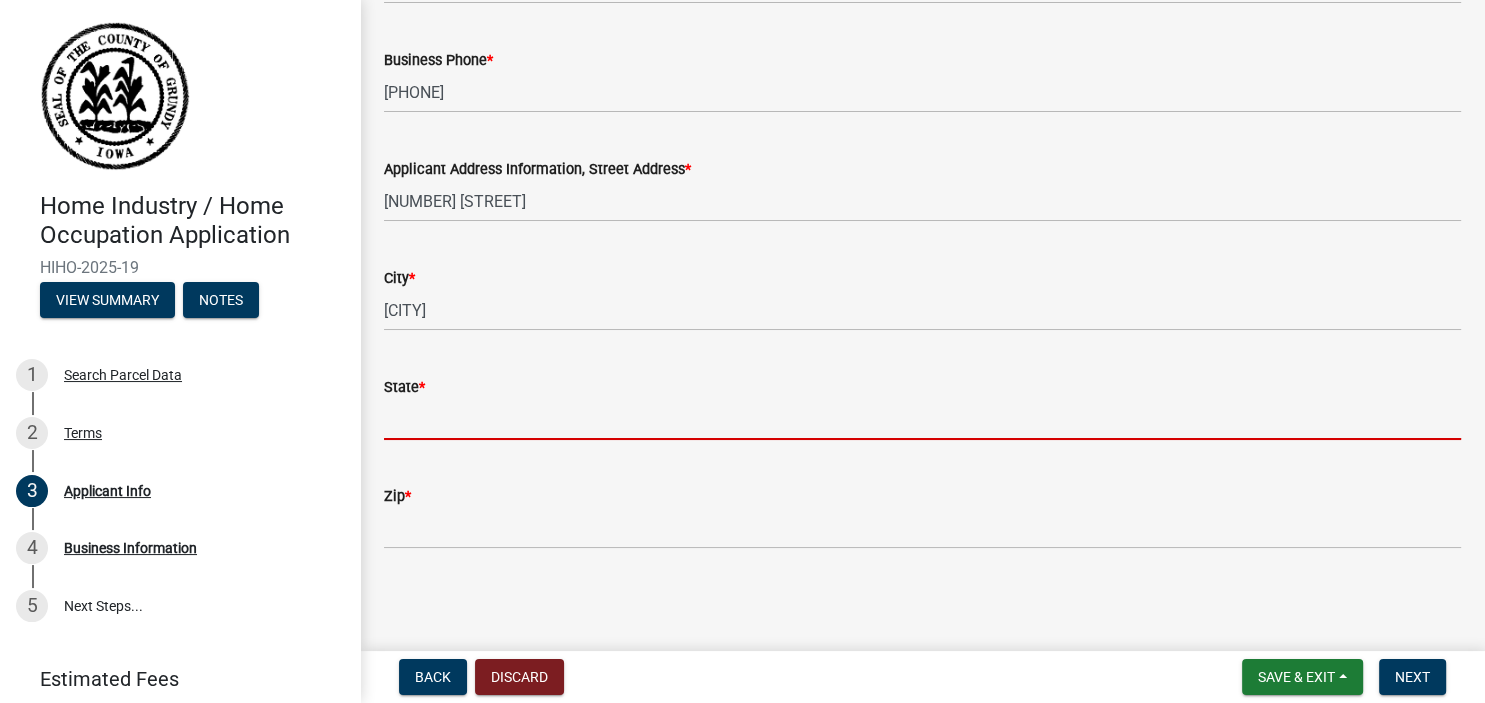 click on "State  *" at bounding box center (922, 419) 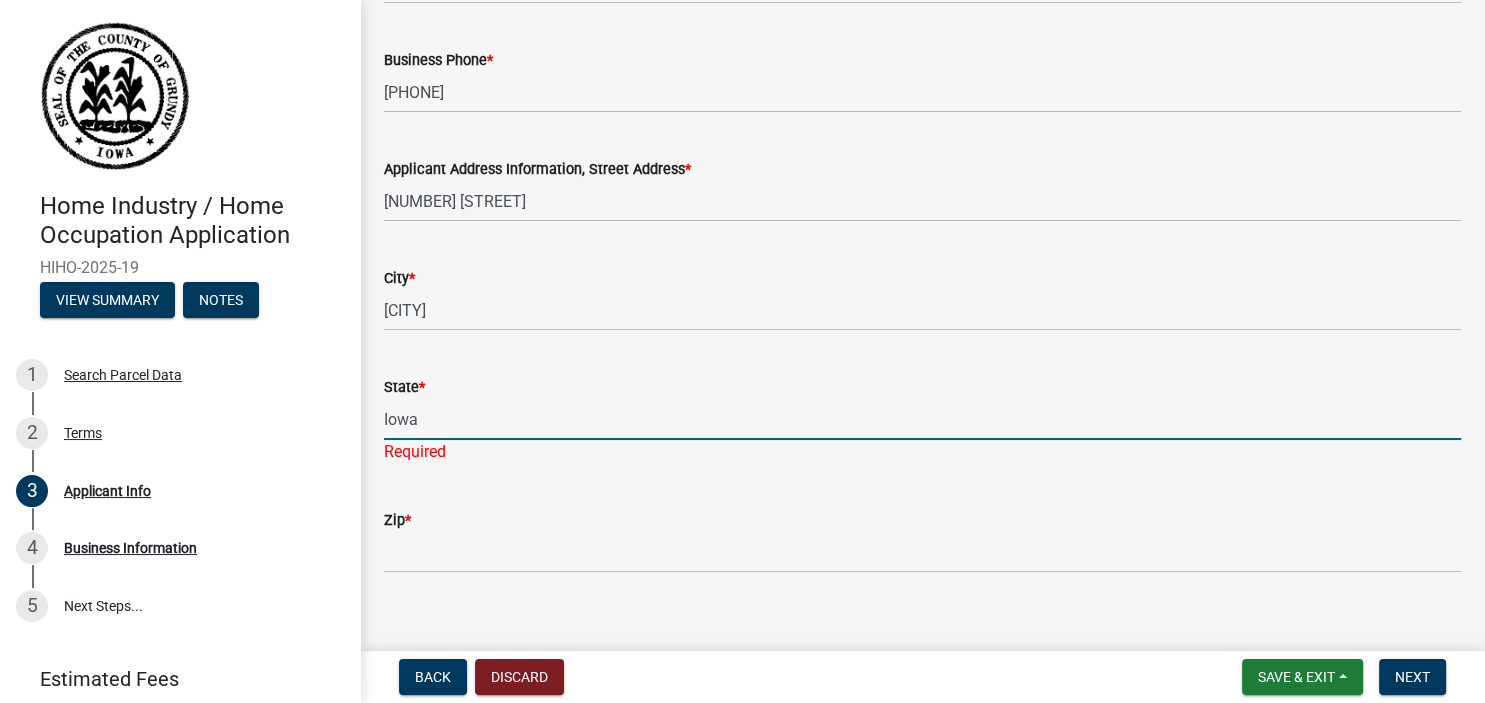 type on "Iowa" 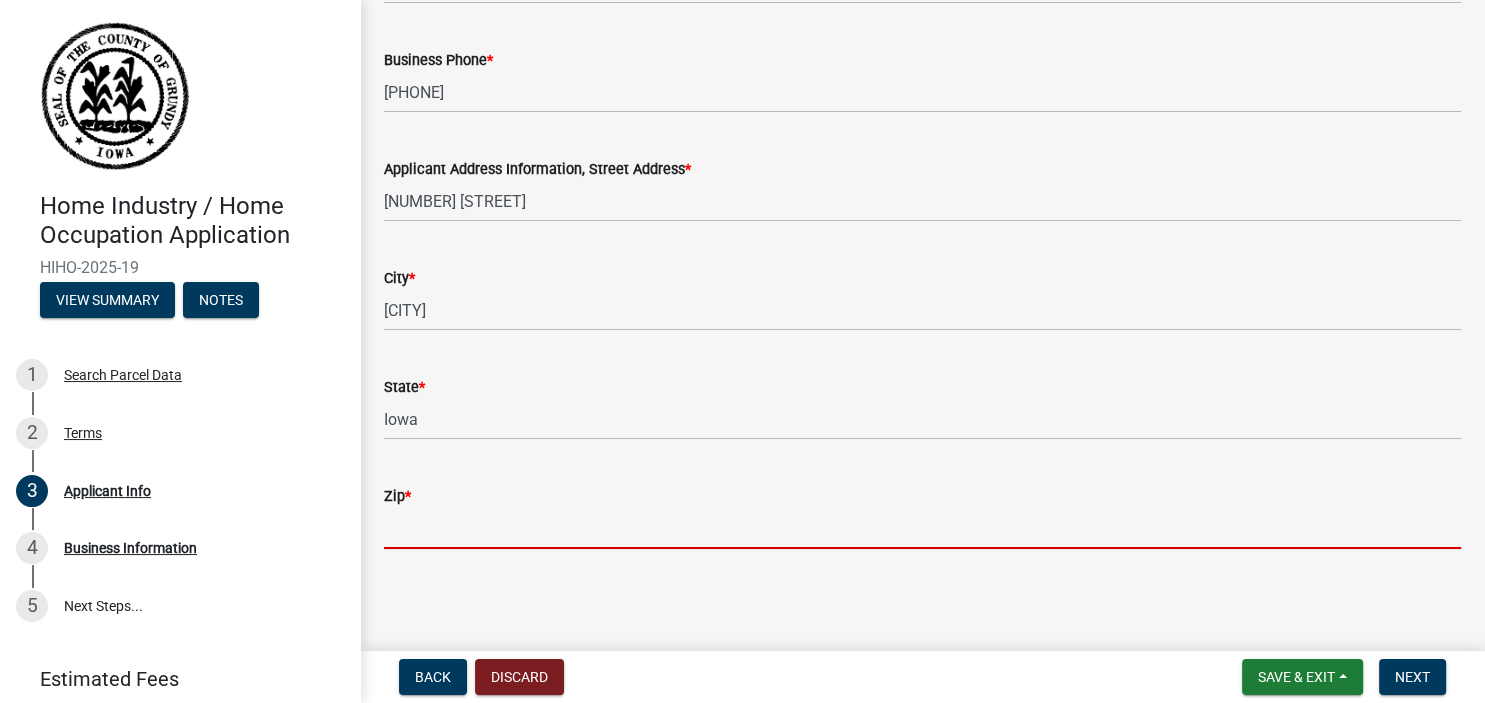 click on "Zip  *" at bounding box center [922, 528] 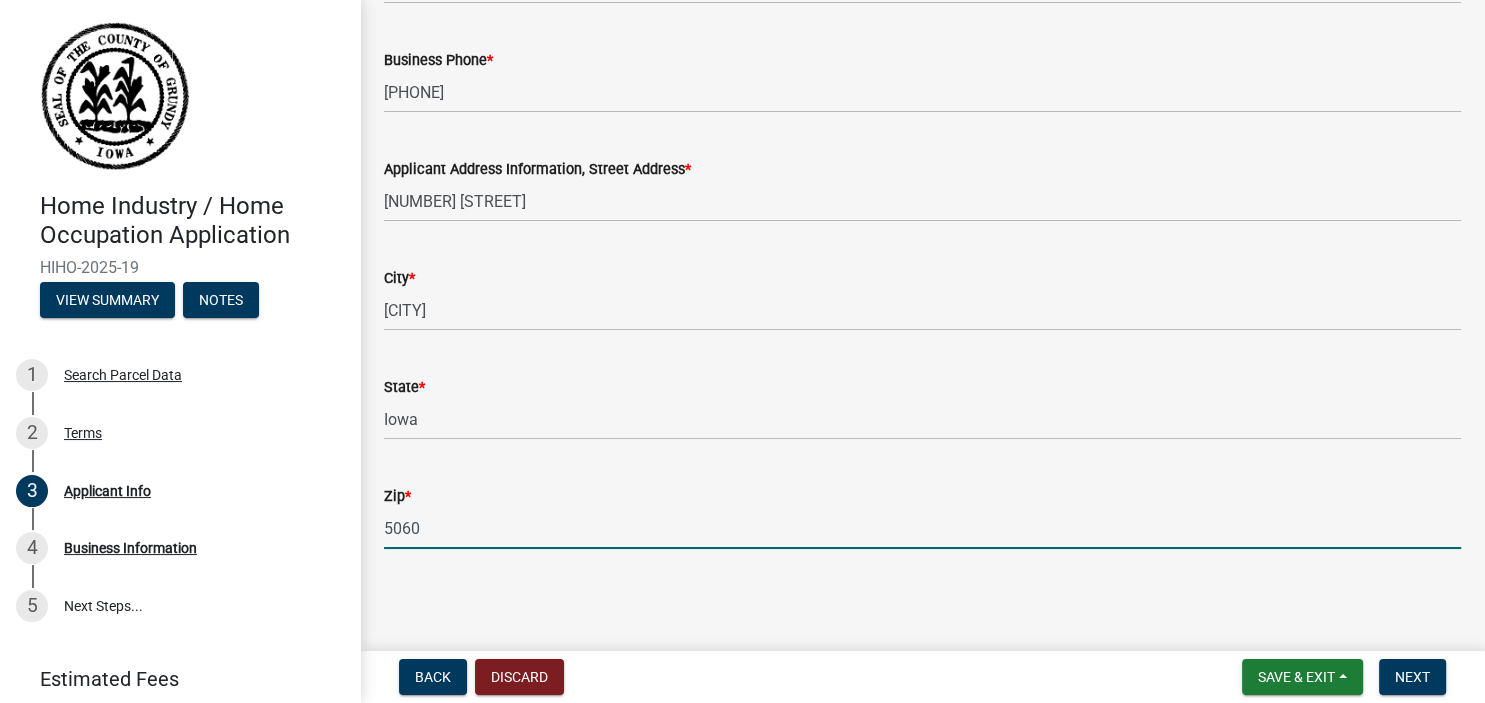 type on "50601" 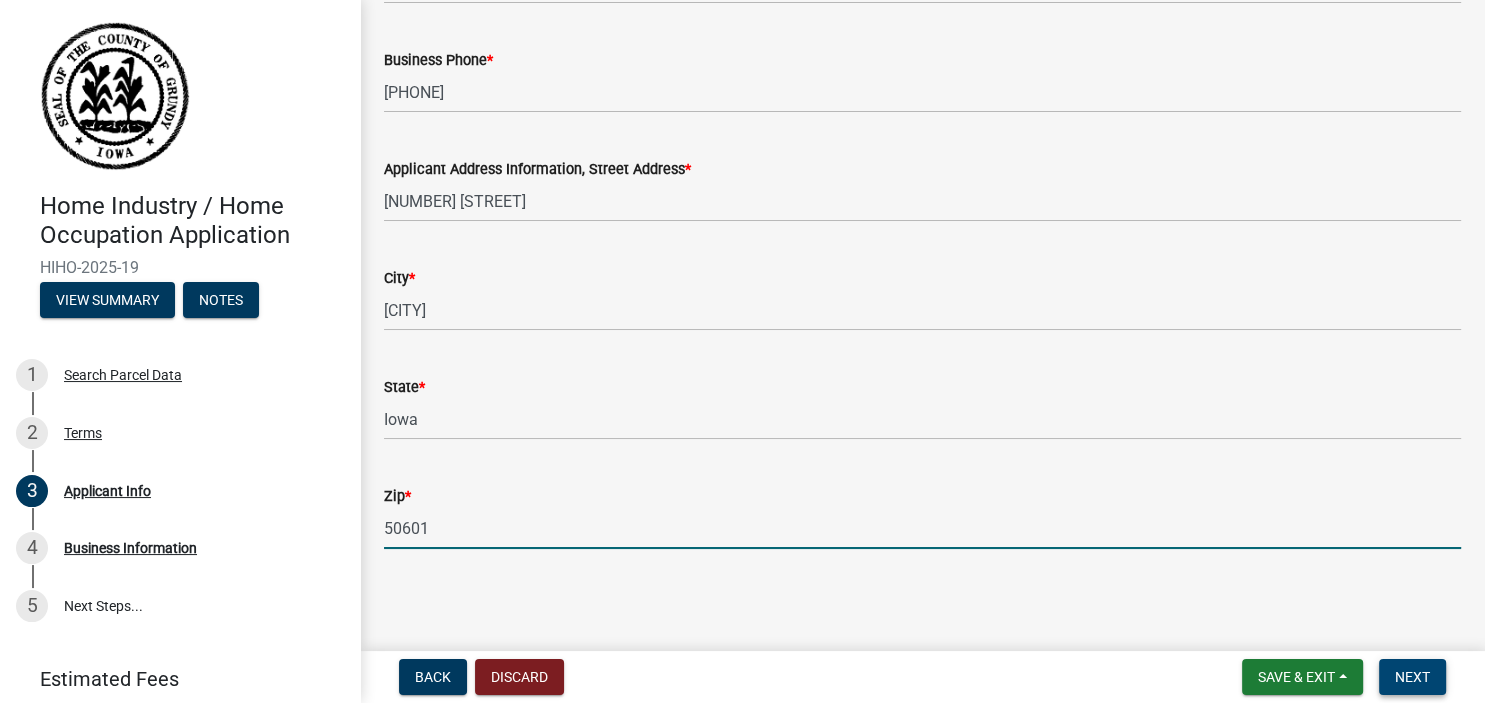 click on "Next" at bounding box center [1412, 677] 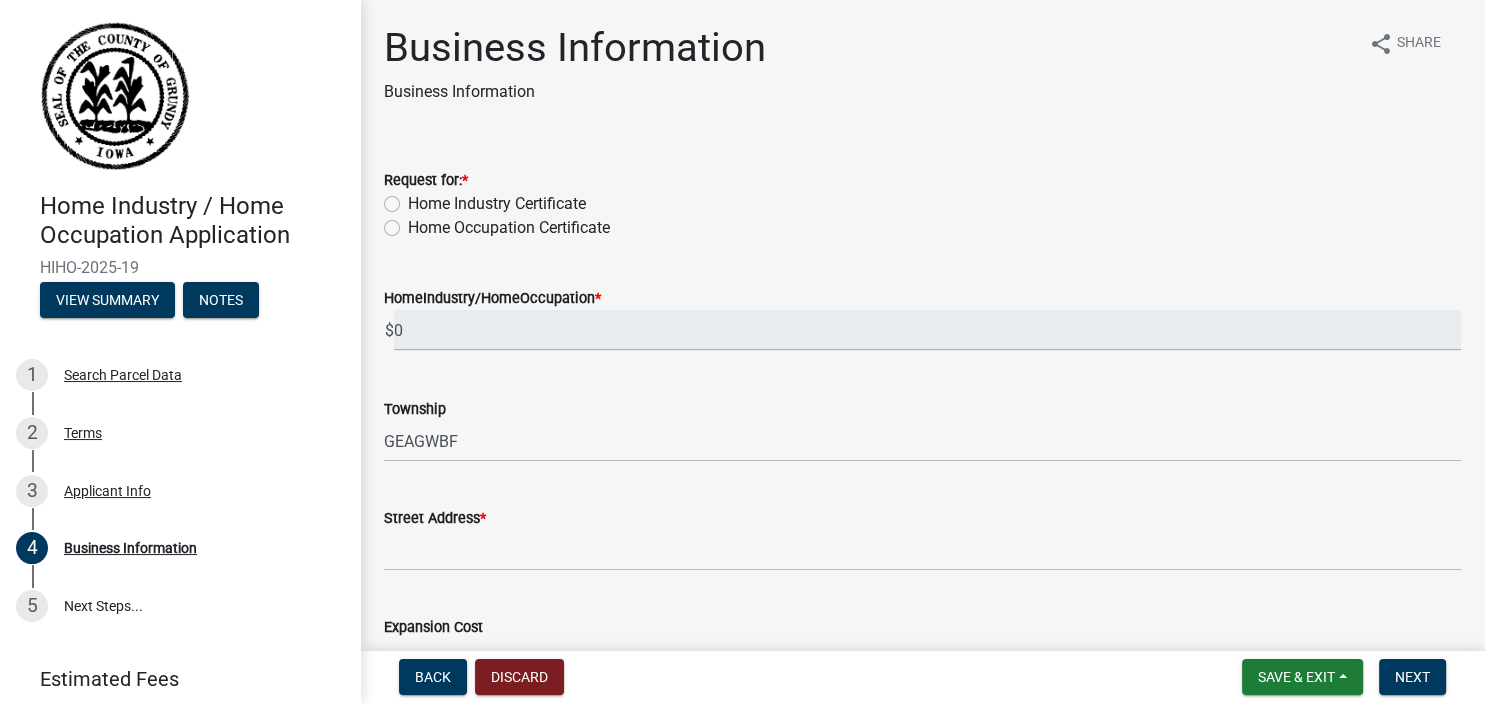 click on "Home Industry Certificate" 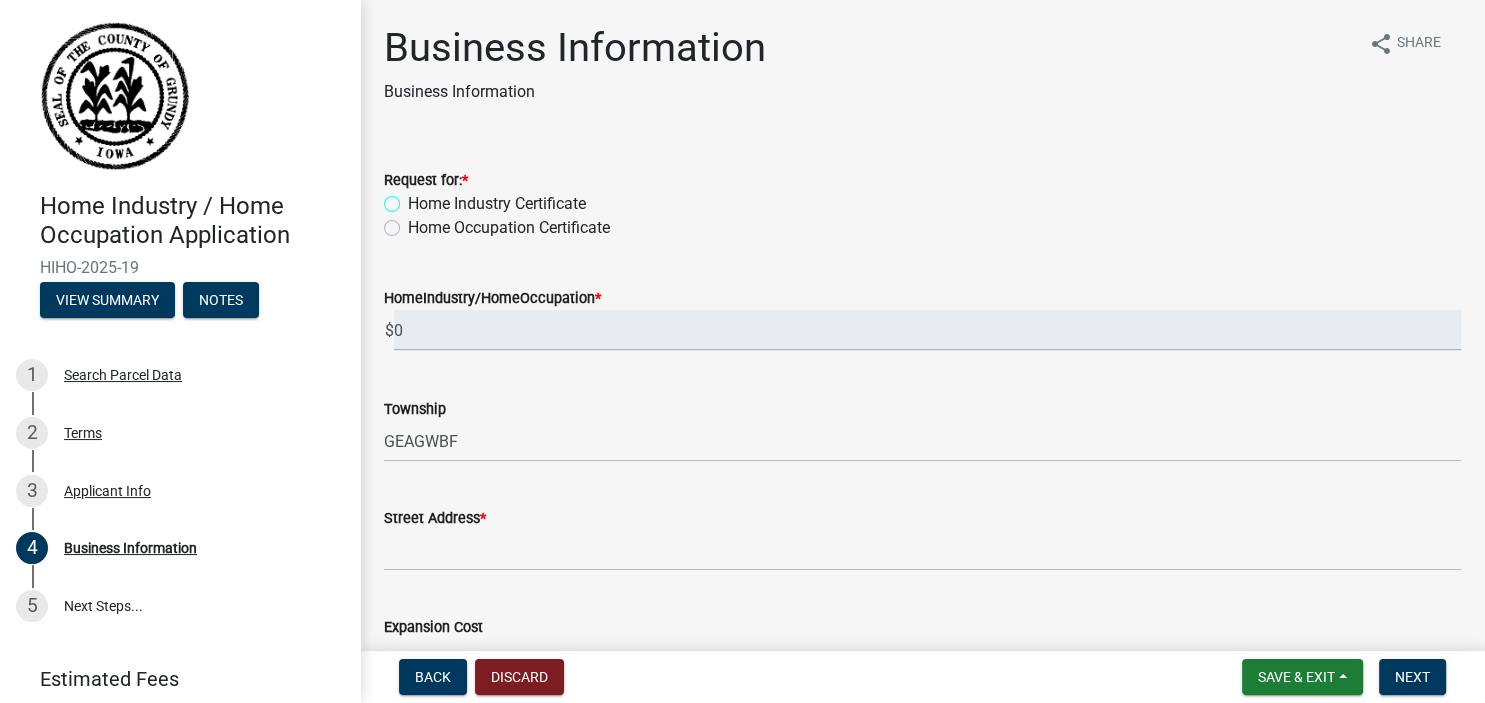 click on "Home Industry Certificate" at bounding box center (414, 198) 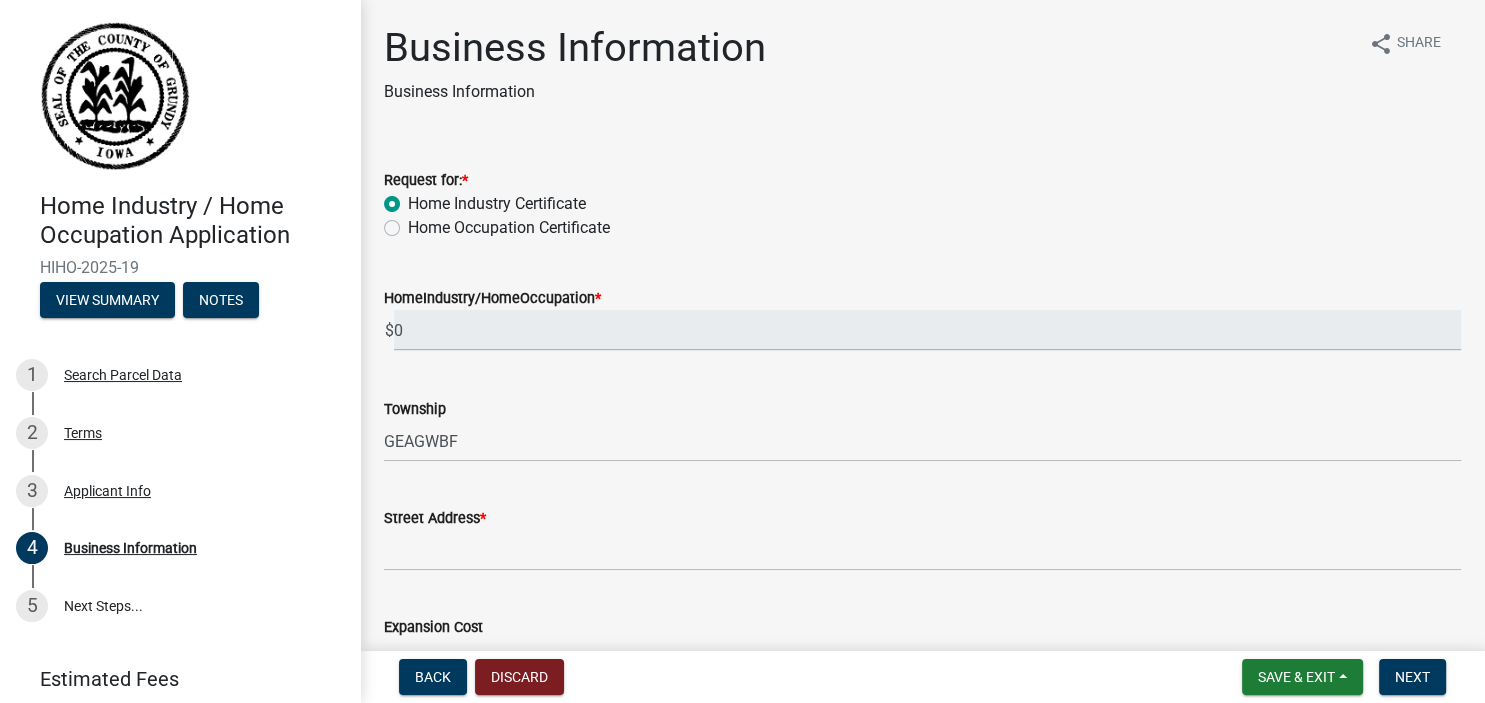 radio on "true" 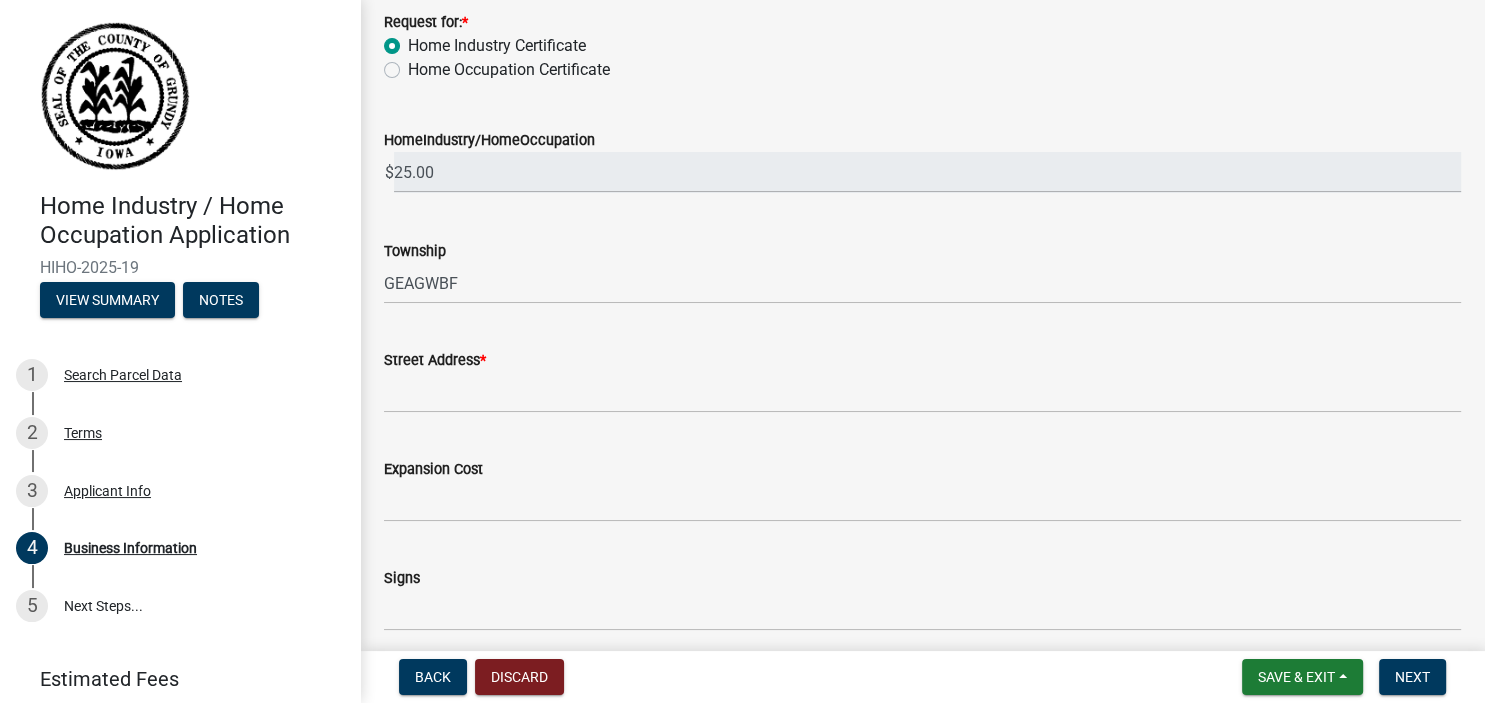 scroll, scrollTop: 158, scrollLeft: 0, axis: vertical 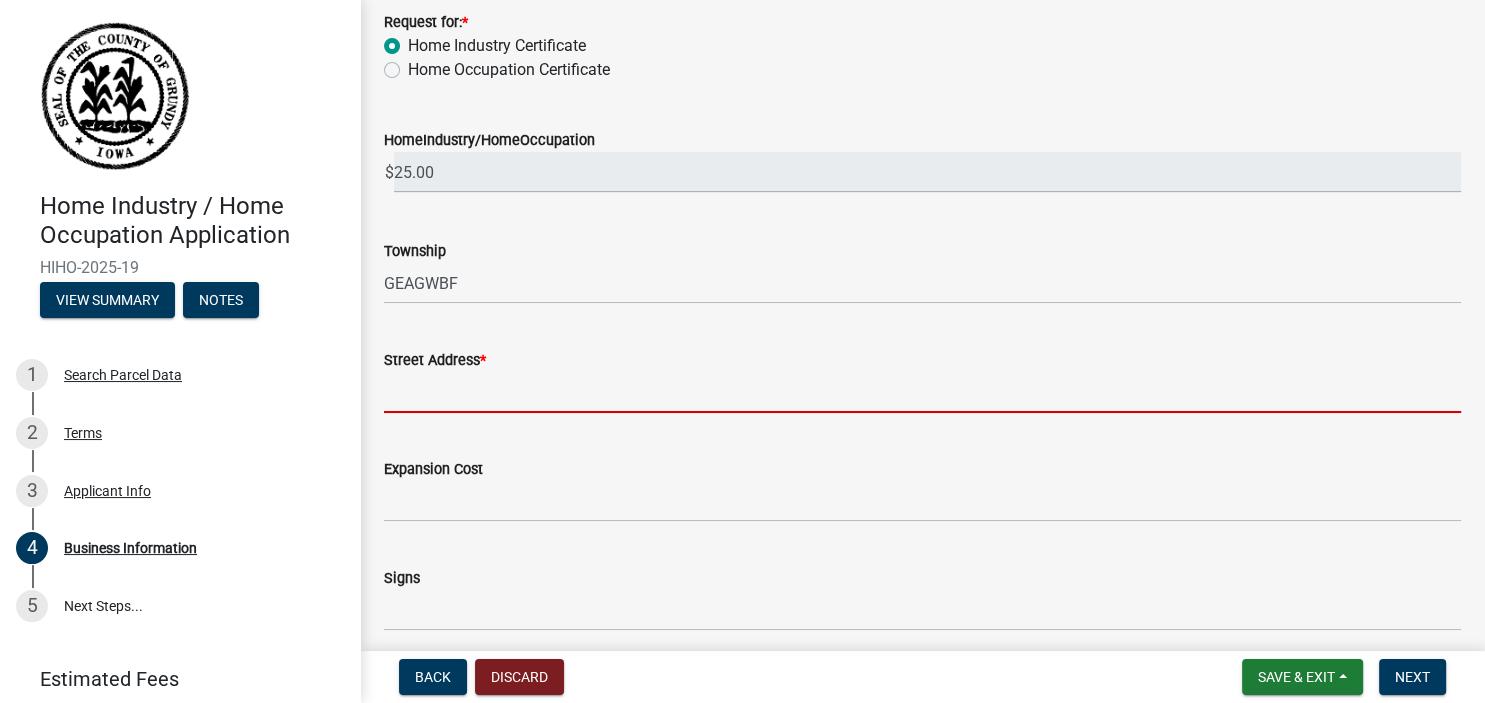 click on "Street Address  *" at bounding box center [922, 392] 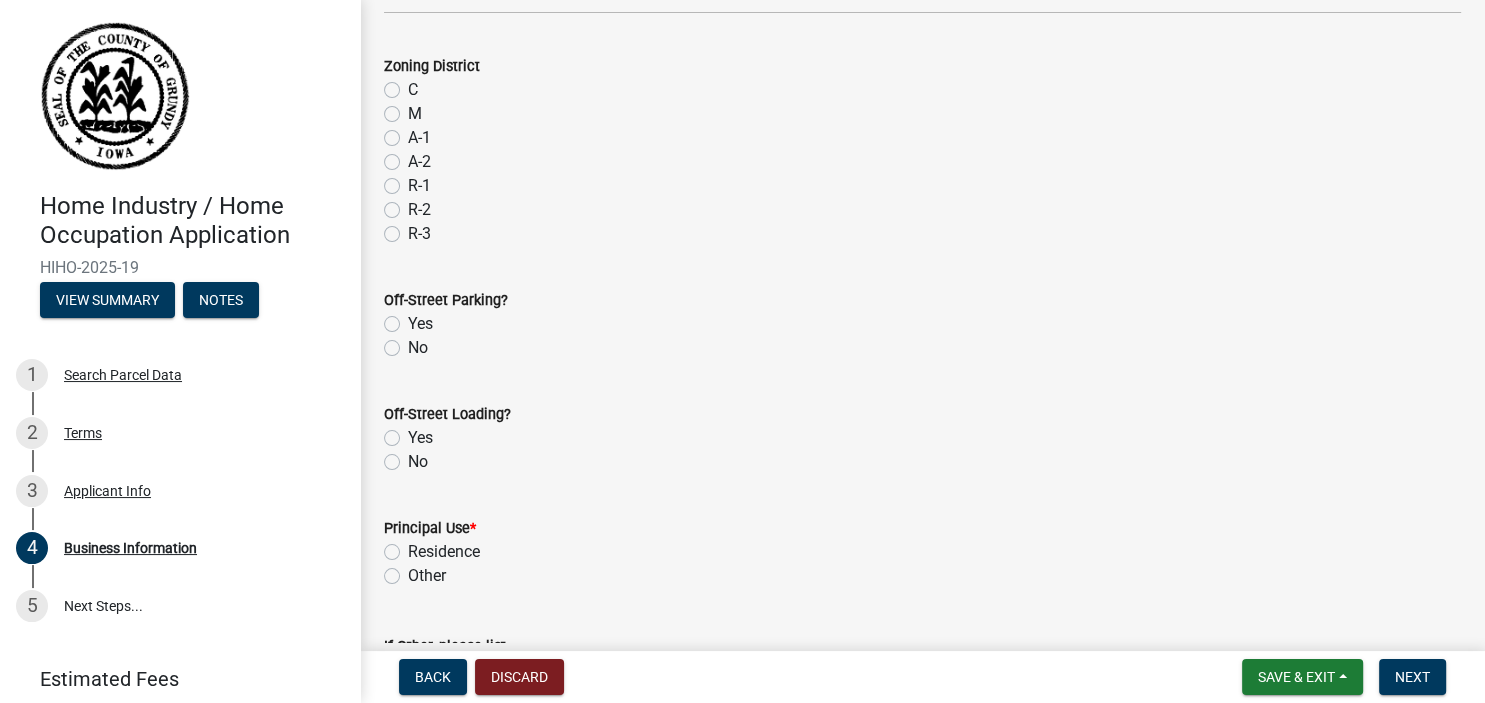 scroll, scrollTop: 791, scrollLeft: 0, axis: vertical 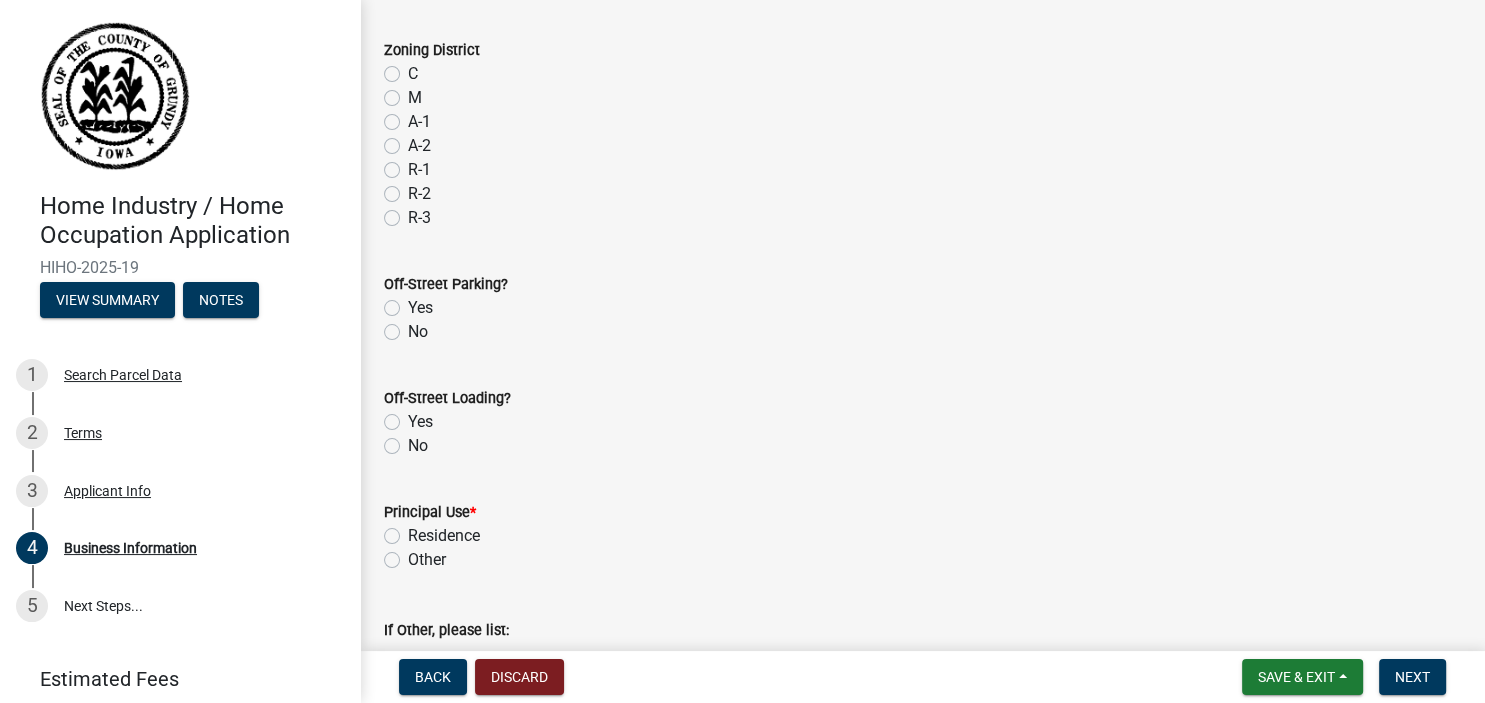 type on "[NUMBER] [STREET]" 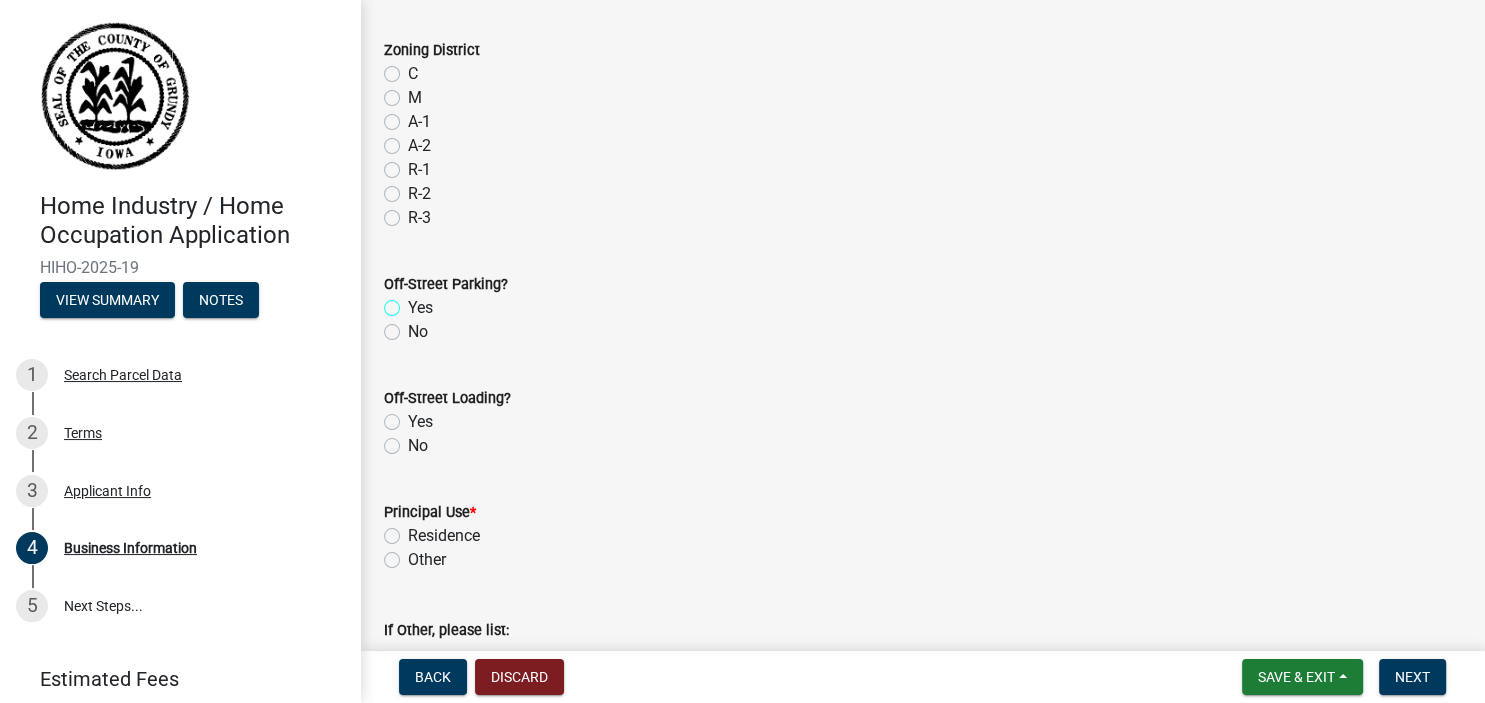 click on "Yes" at bounding box center (414, 302) 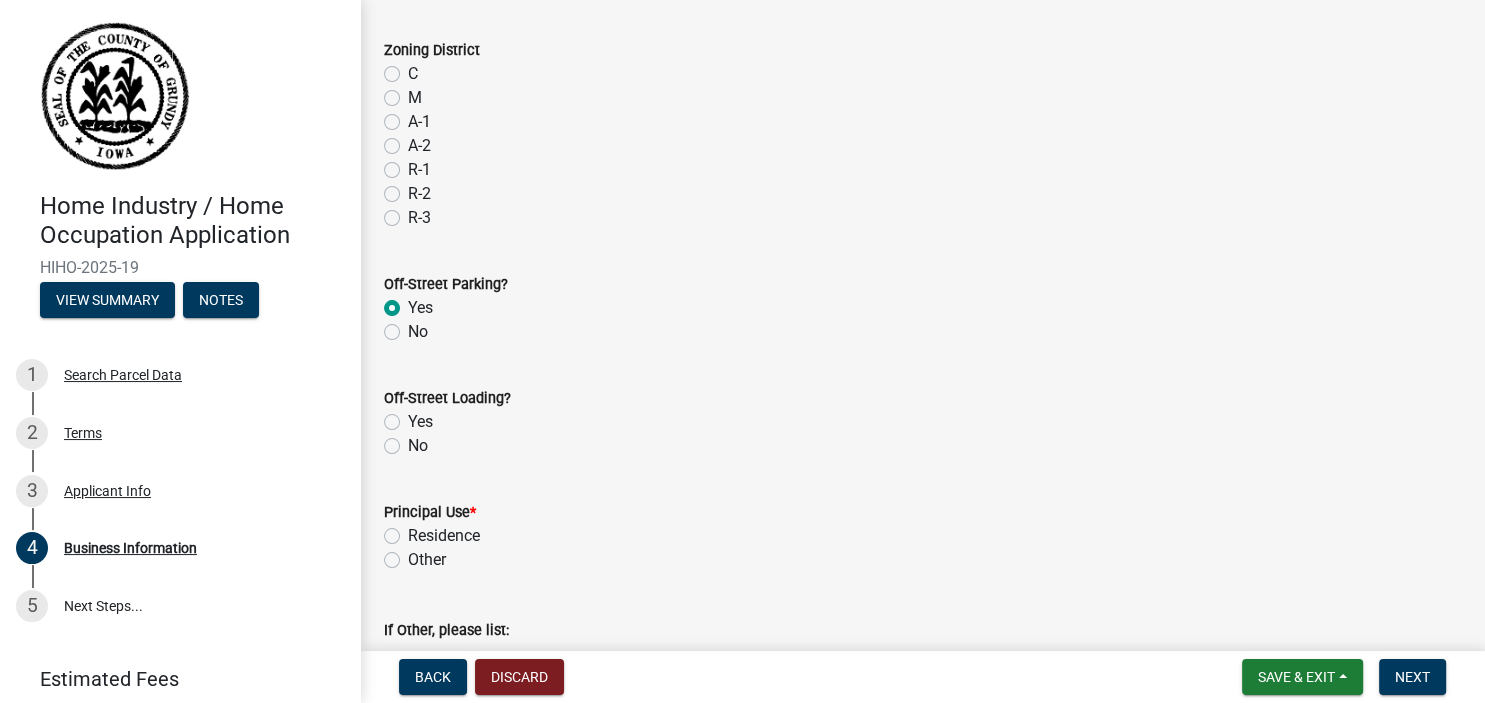 radio on "true" 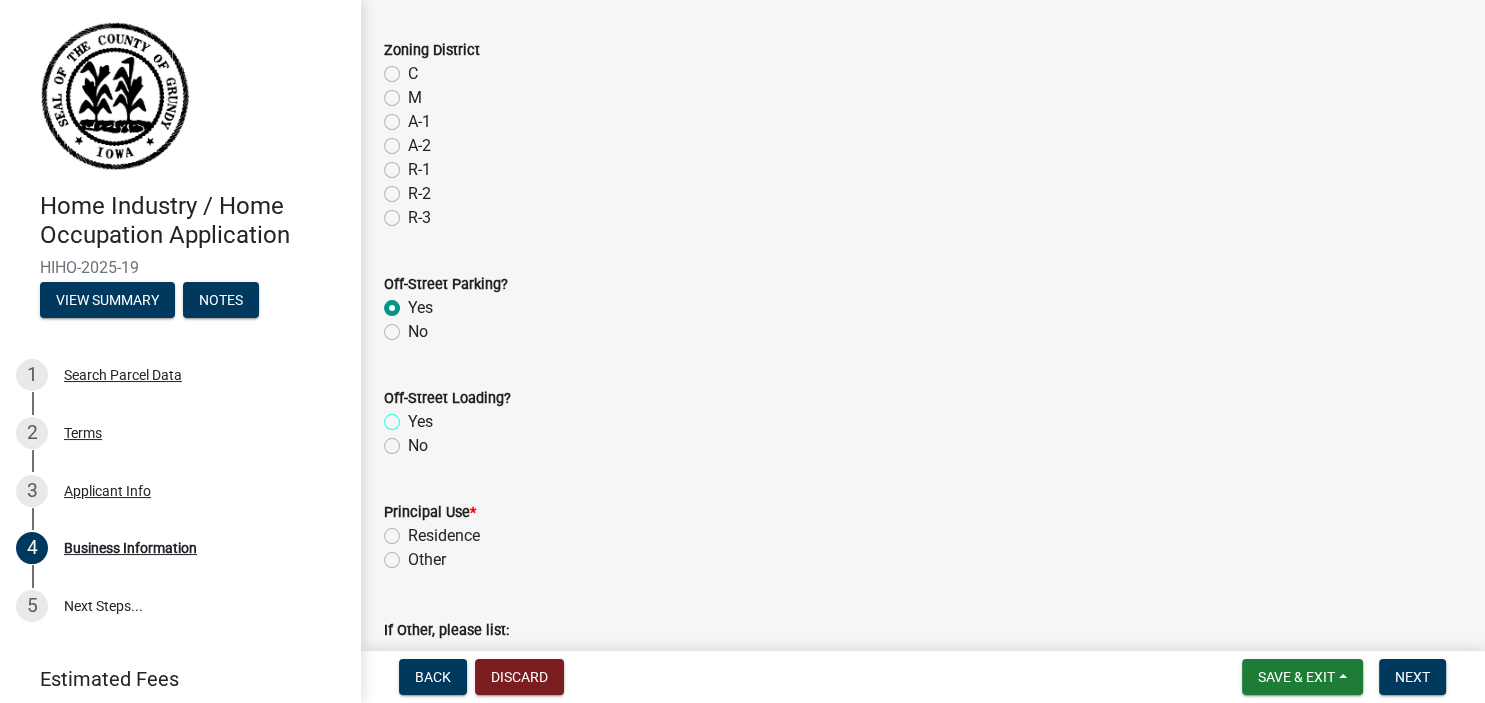click on "Yes" at bounding box center [414, 416] 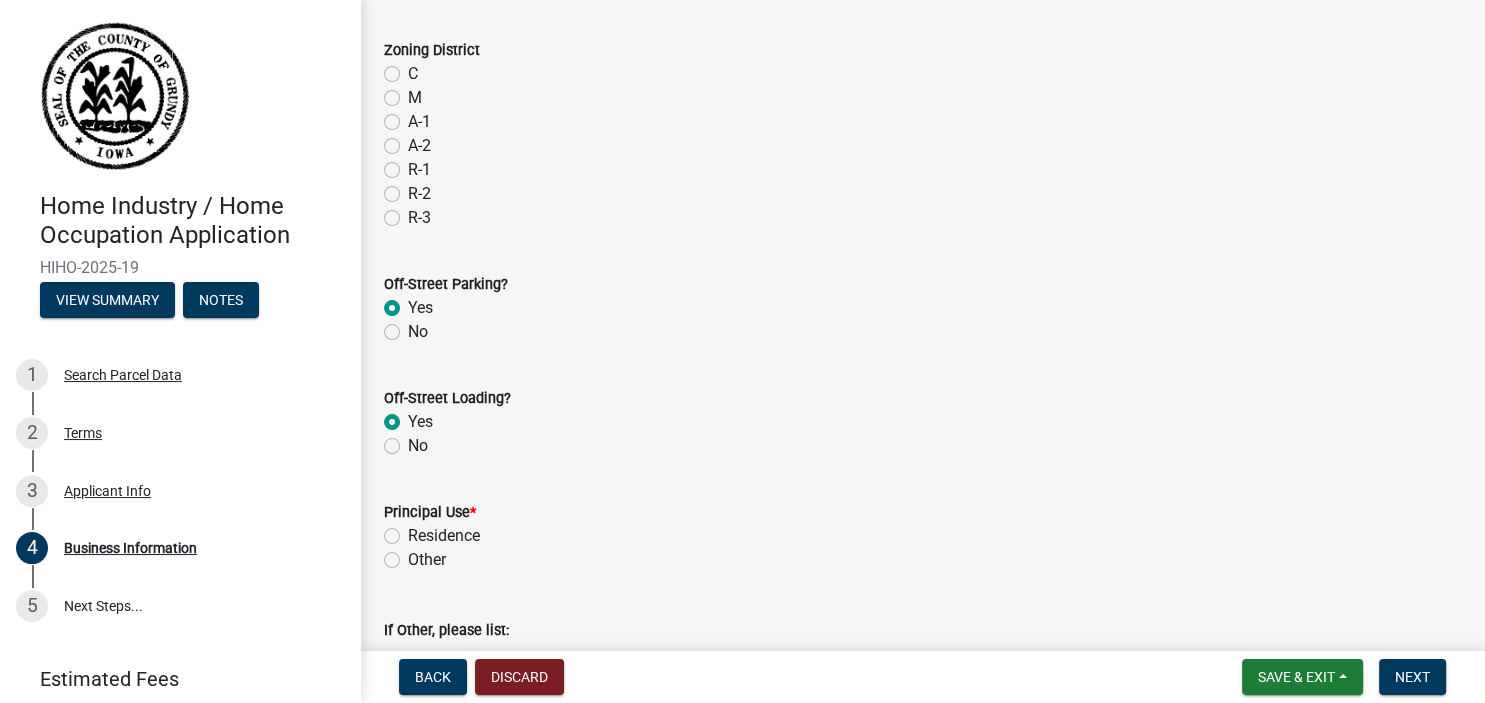 radio on "true" 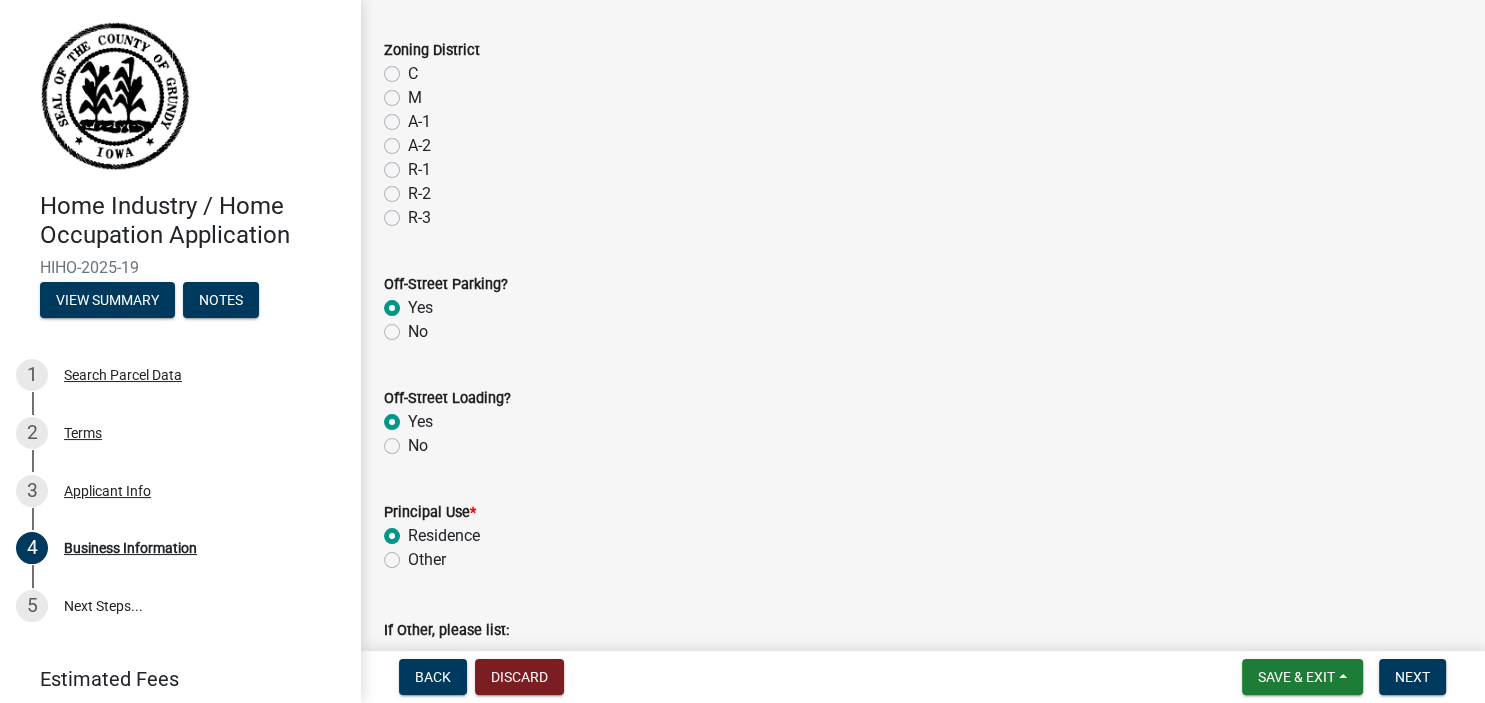radio on "true" 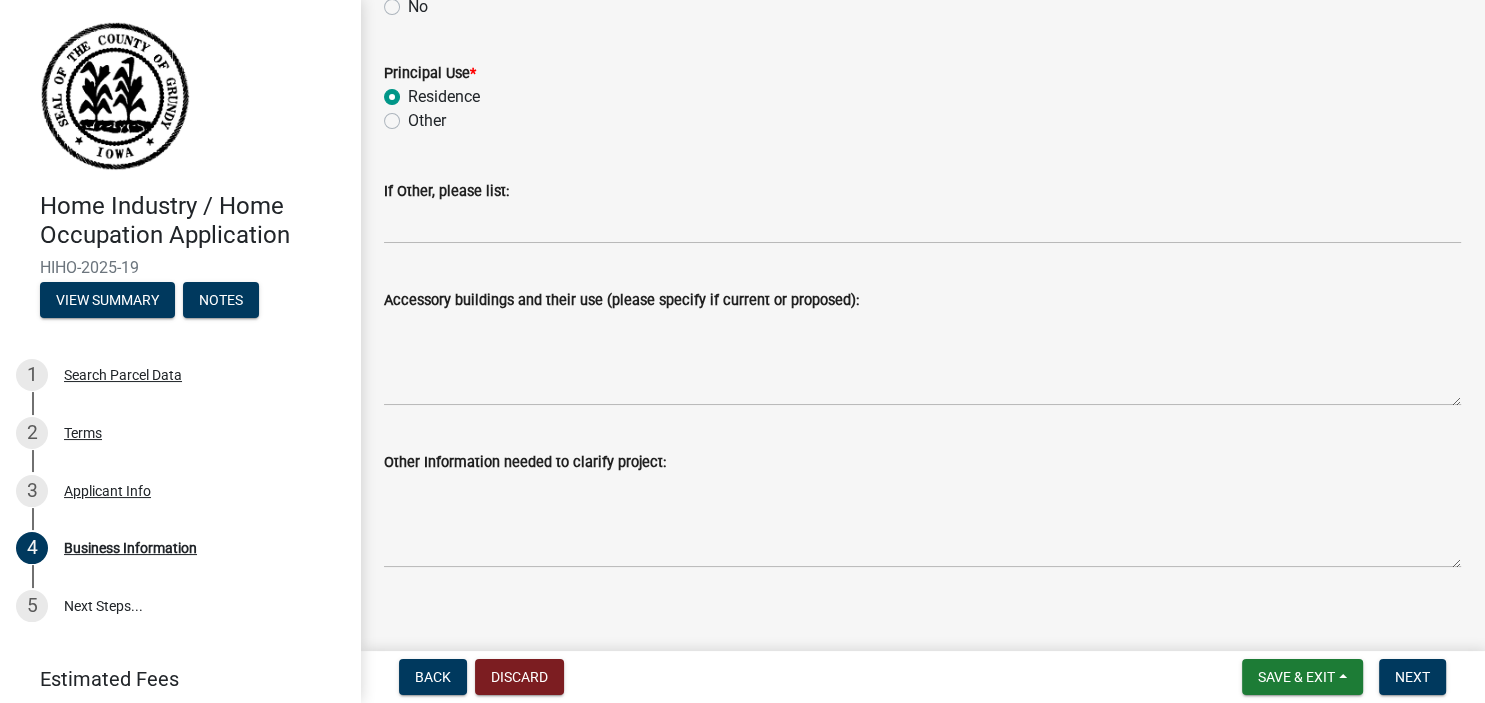 scroll, scrollTop: 1249, scrollLeft: 0, axis: vertical 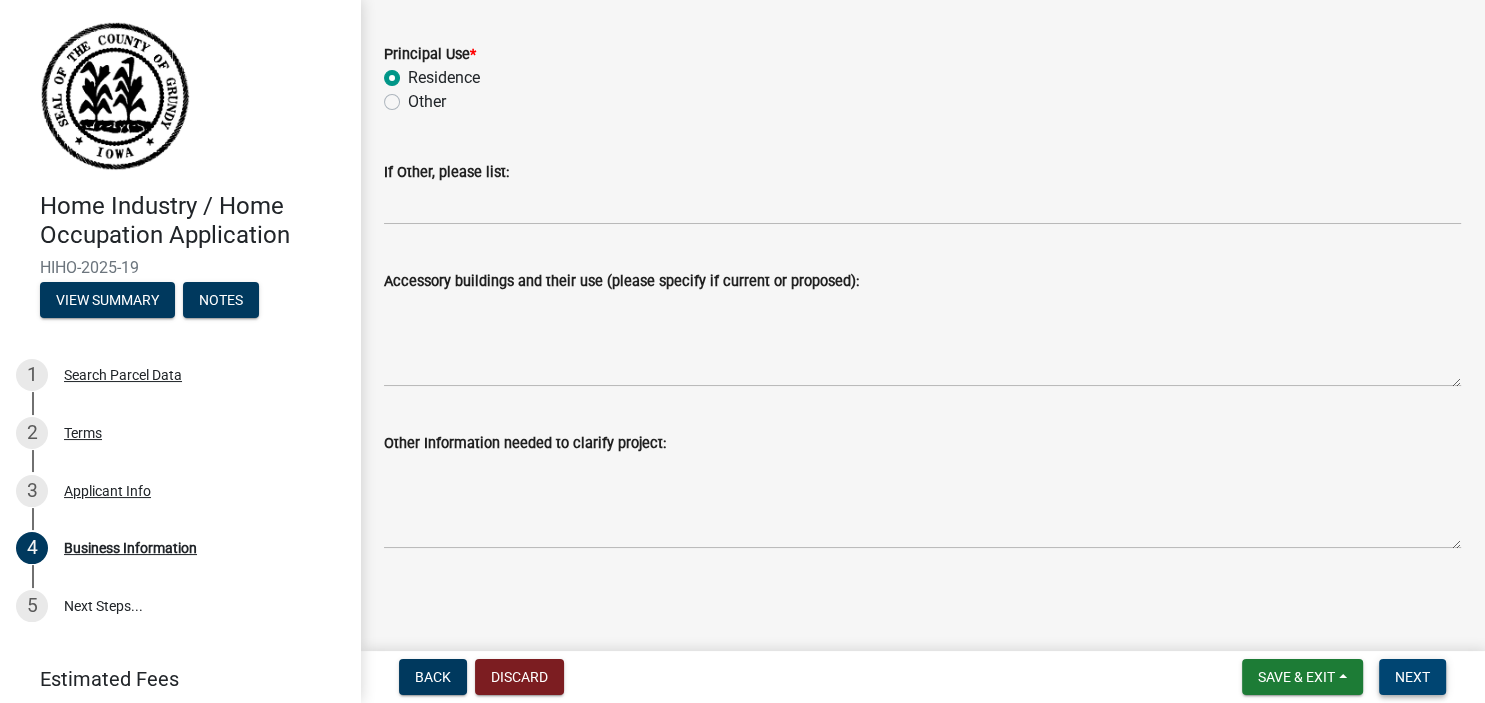 click on "Next" at bounding box center (1412, 677) 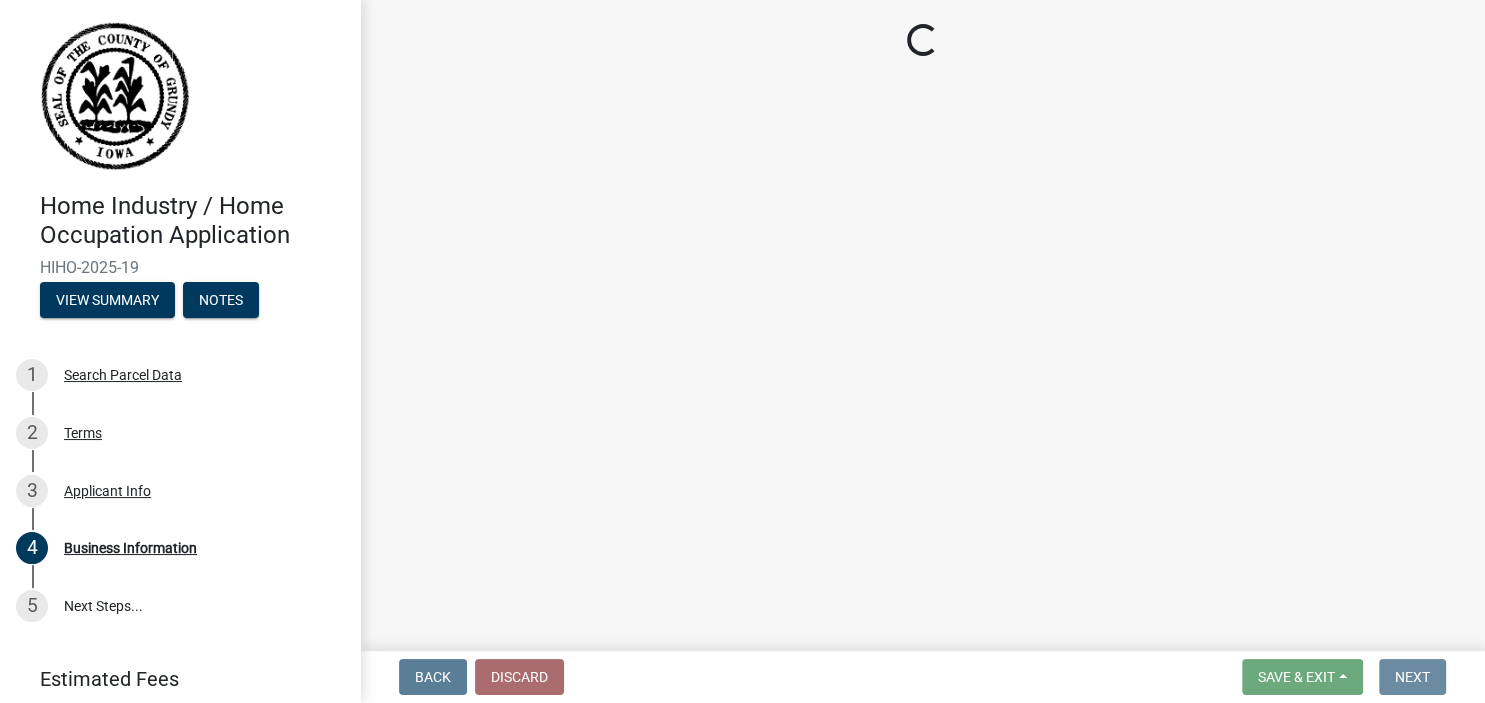 scroll, scrollTop: 0, scrollLeft: 0, axis: both 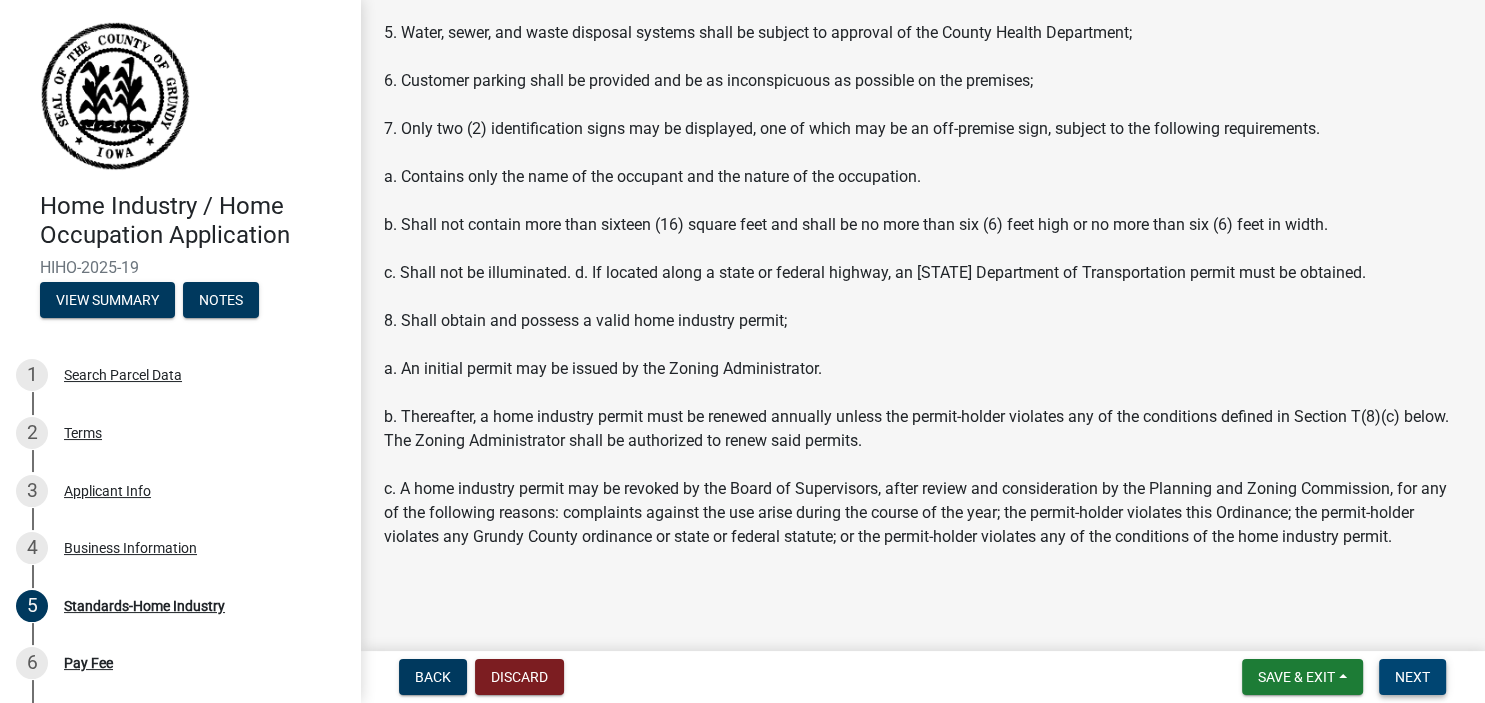 click on "Next" at bounding box center (1412, 677) 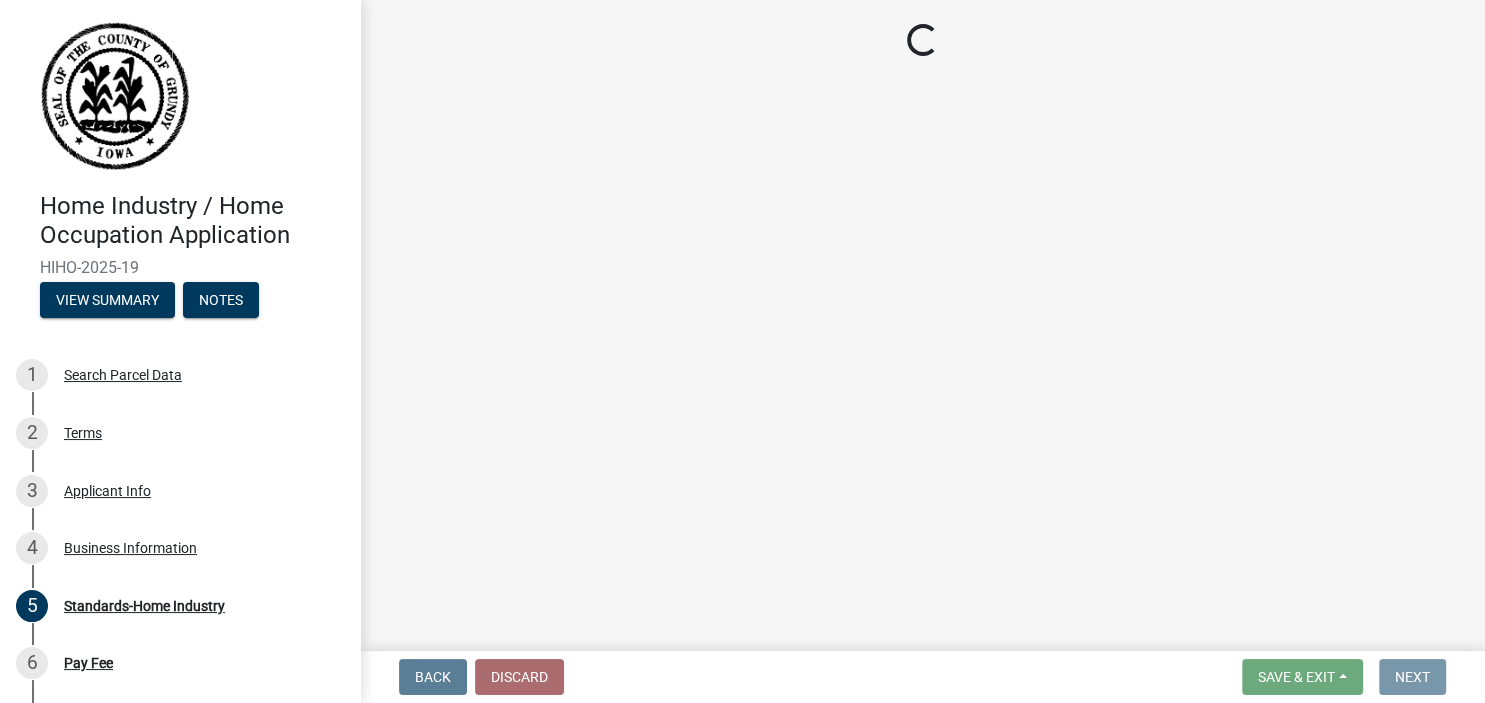 scroll, scrollTop: 0, scrollLeft: 0, axis: both 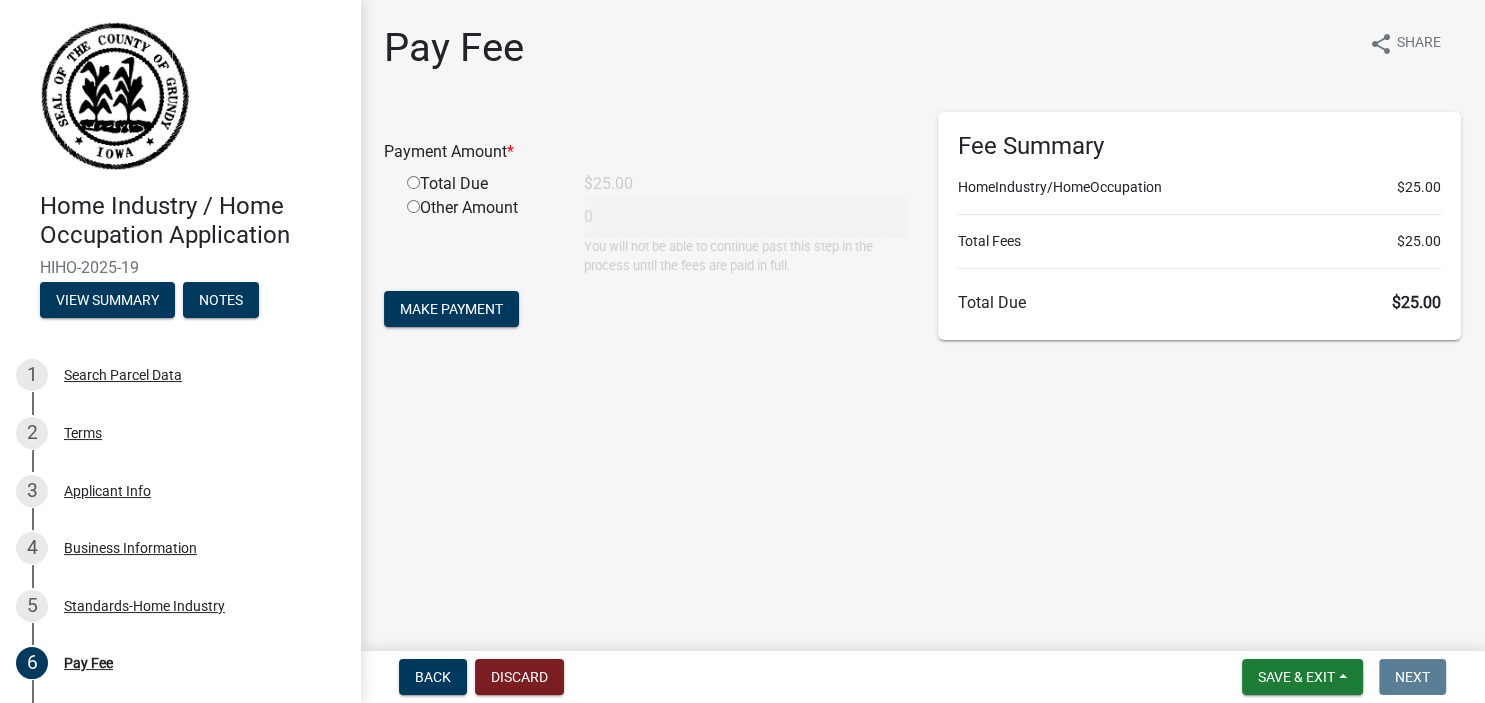 click on "Total Due" 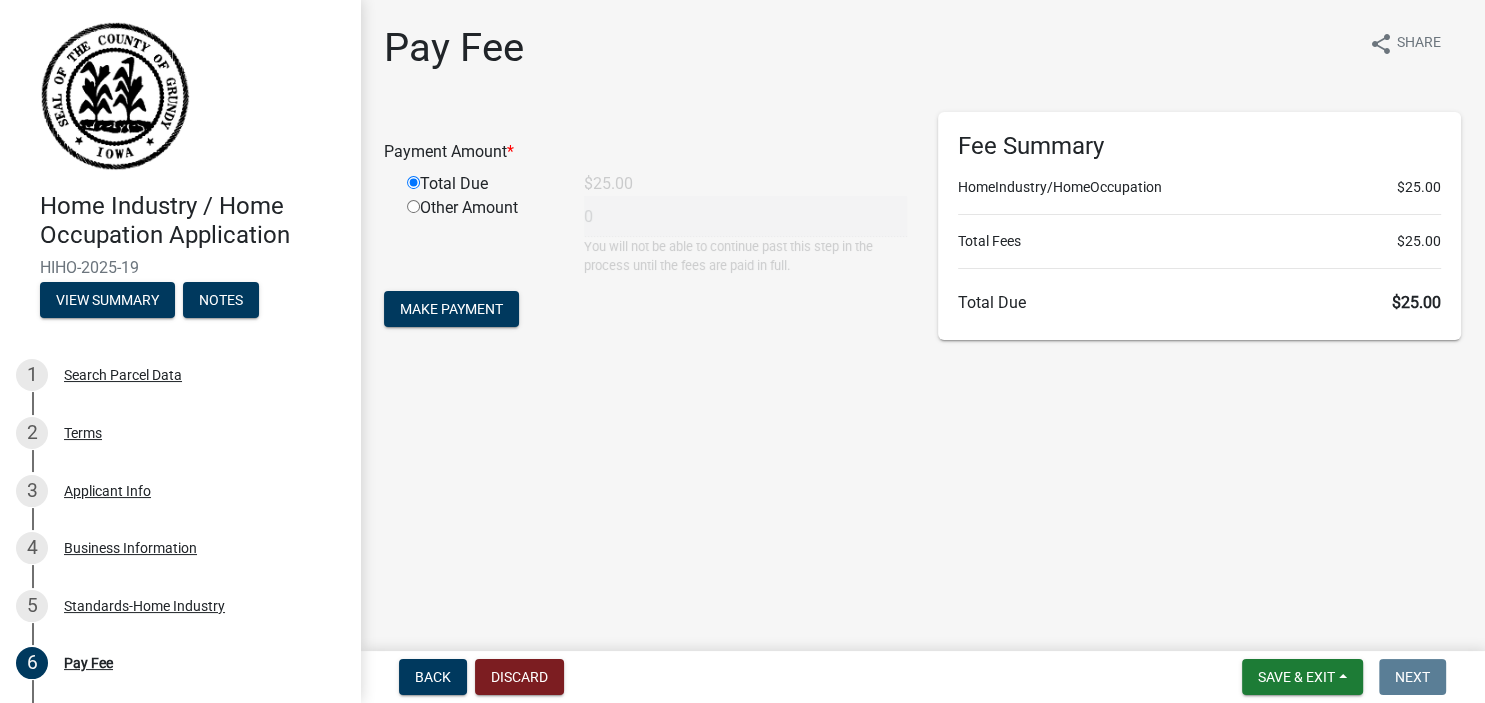 type on "25" 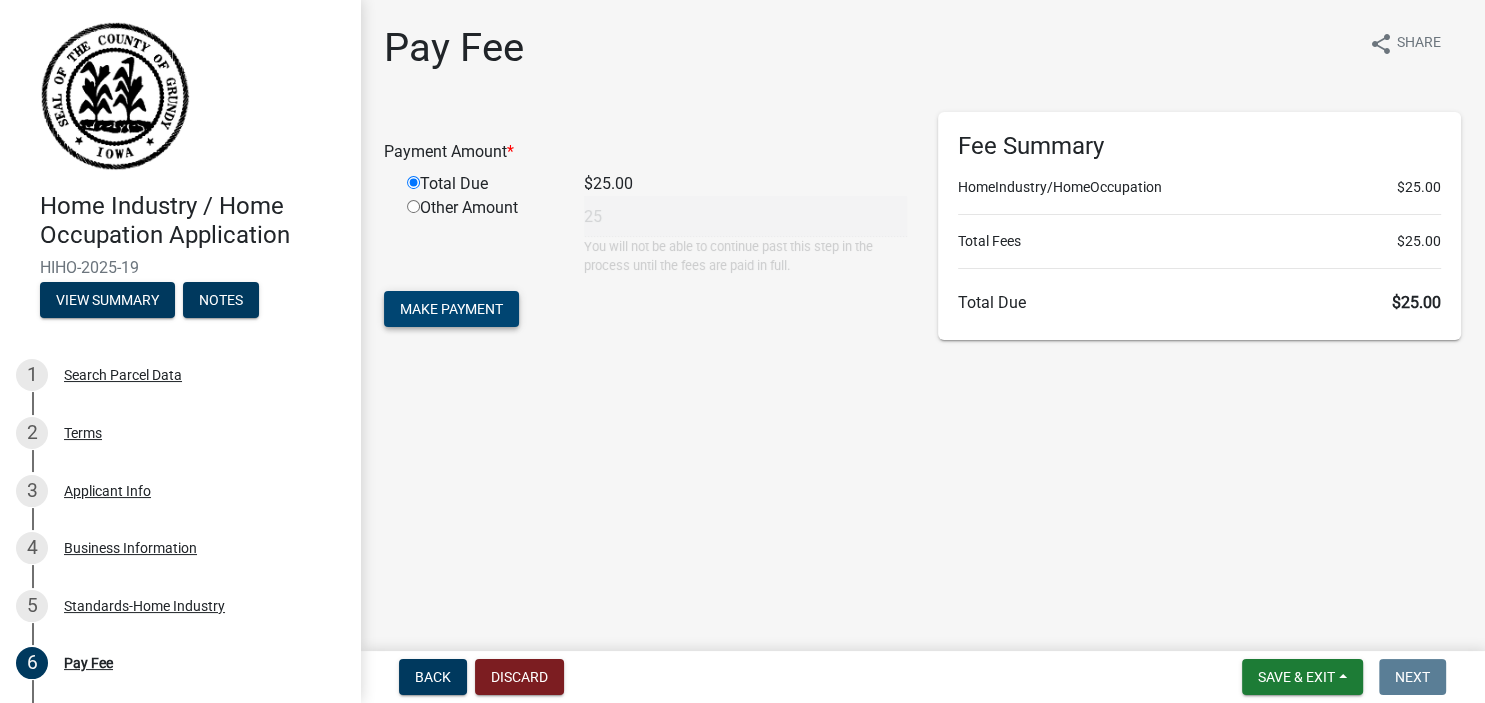 click on "Make Payment" 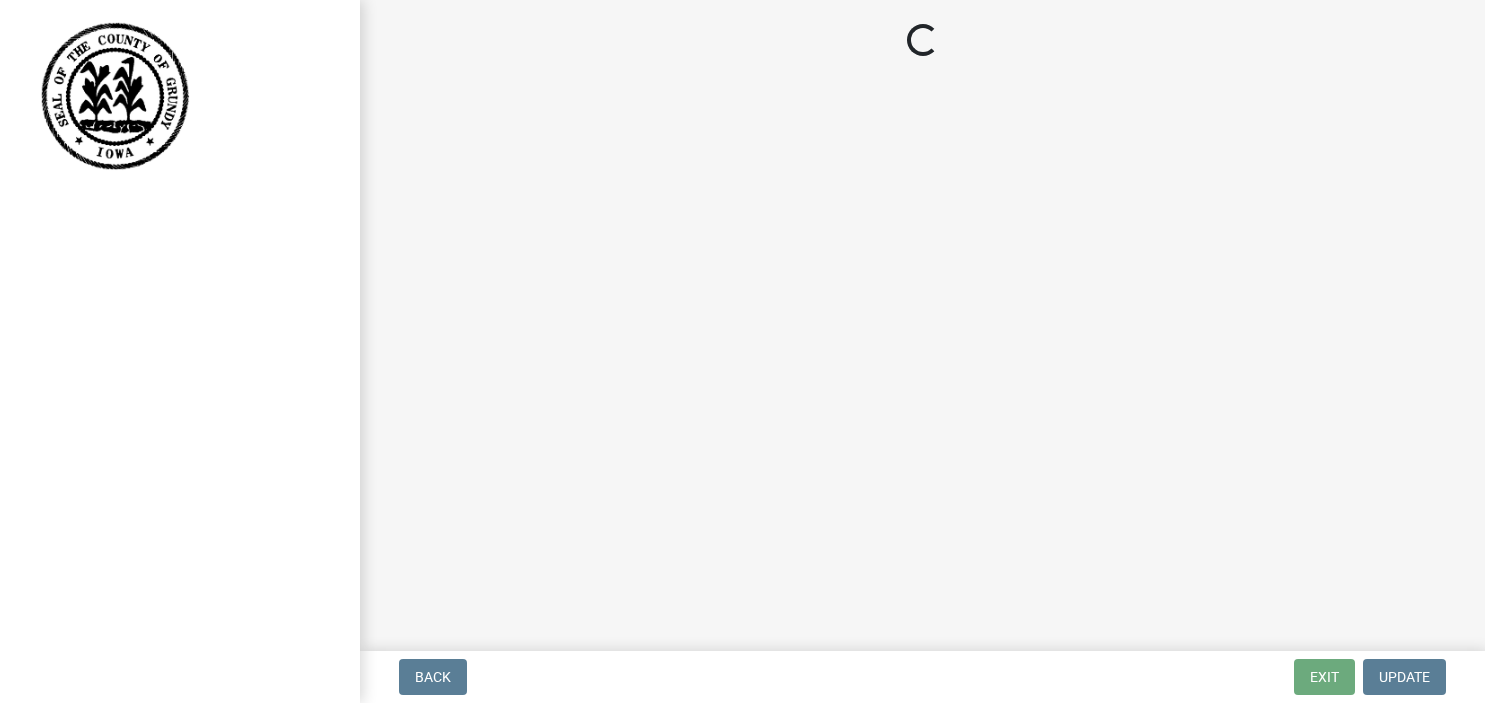 scroll, scrollTop: 0, scrollLeft: 0, axis: both 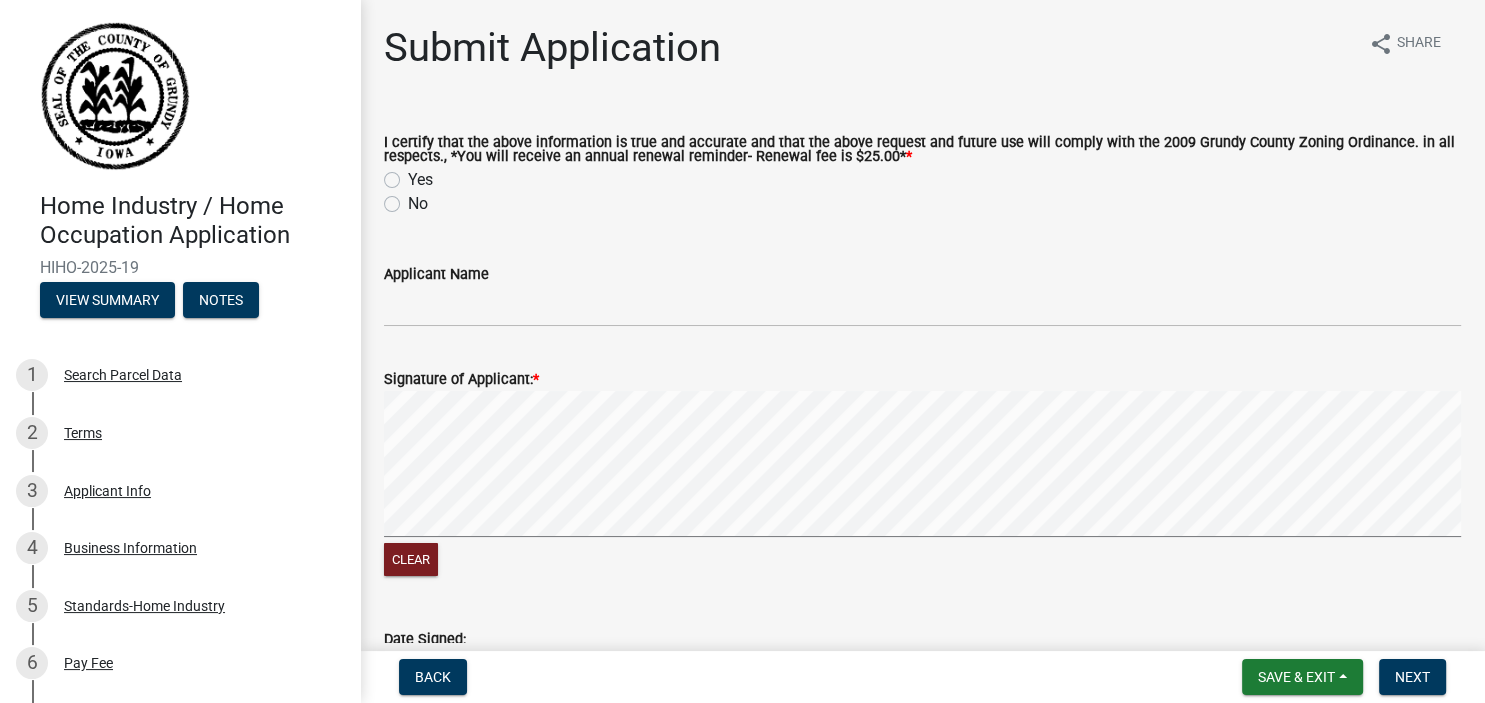 click on "Yes" 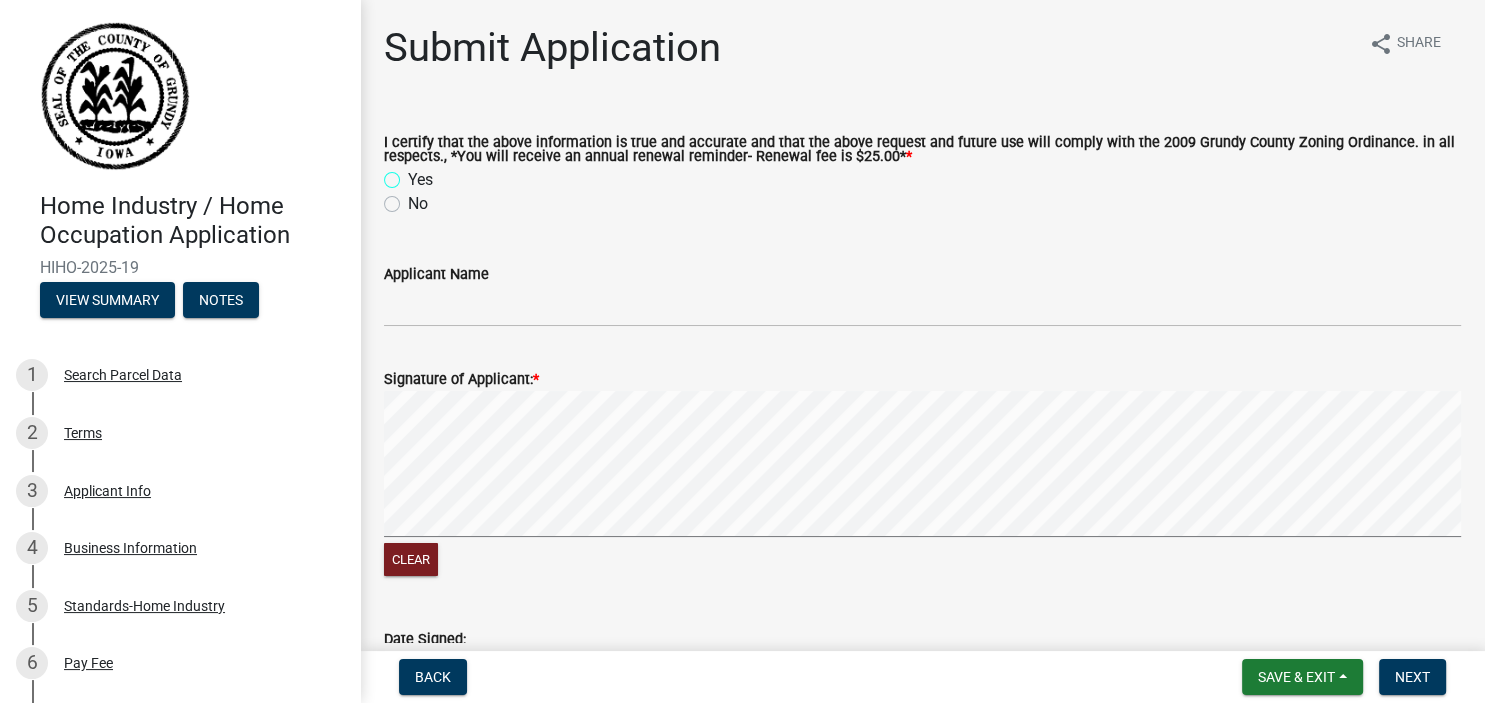 click on "Yes" at bounding box center [414, 174] 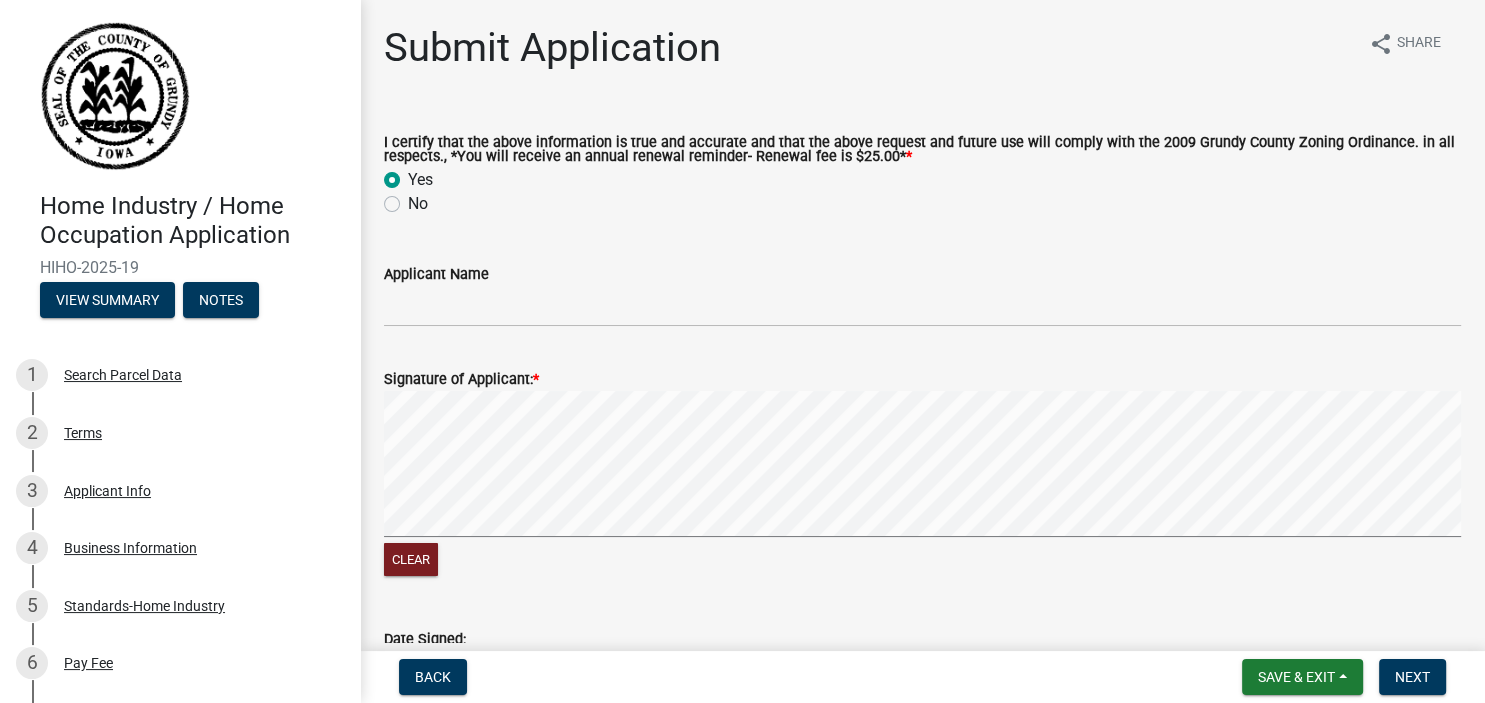 radio on "true" 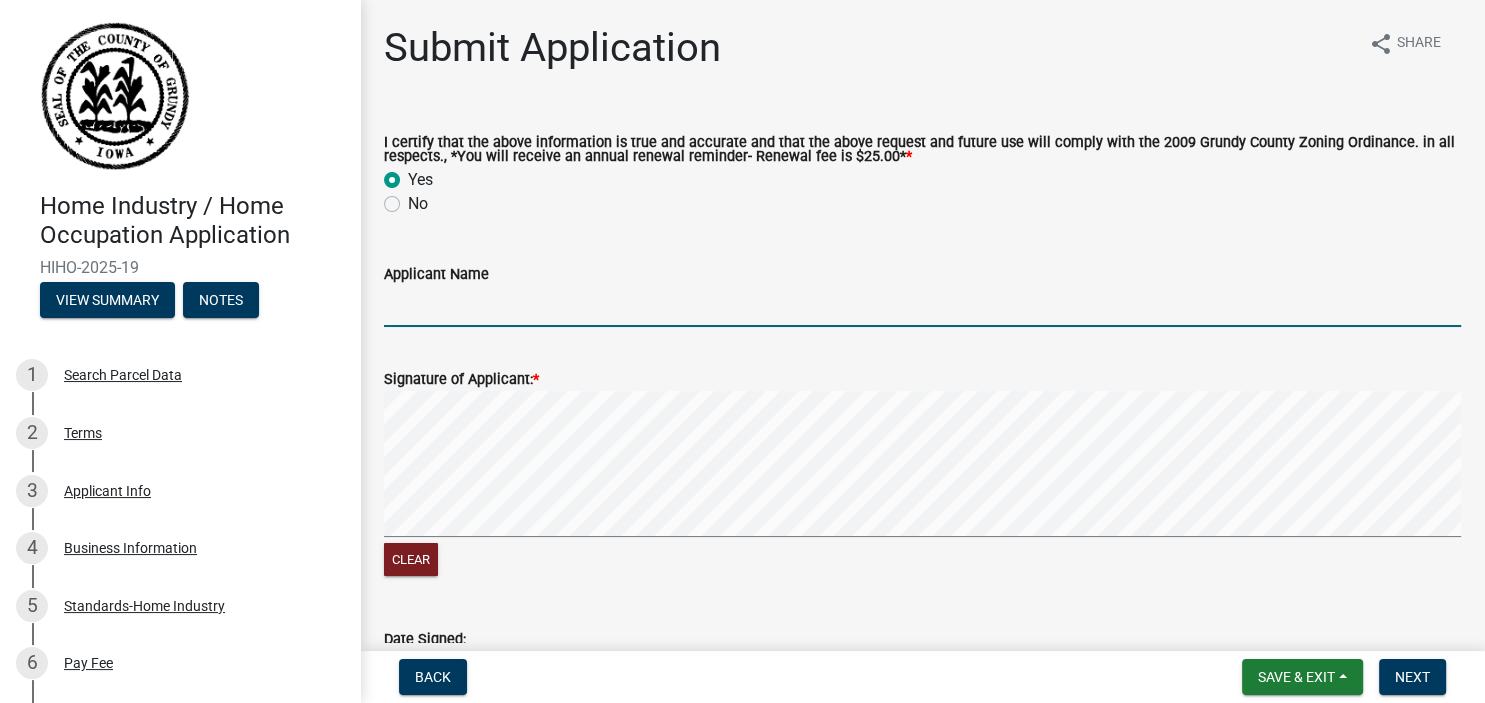 click on "Applicant Name" at bounding box center (922, 306) 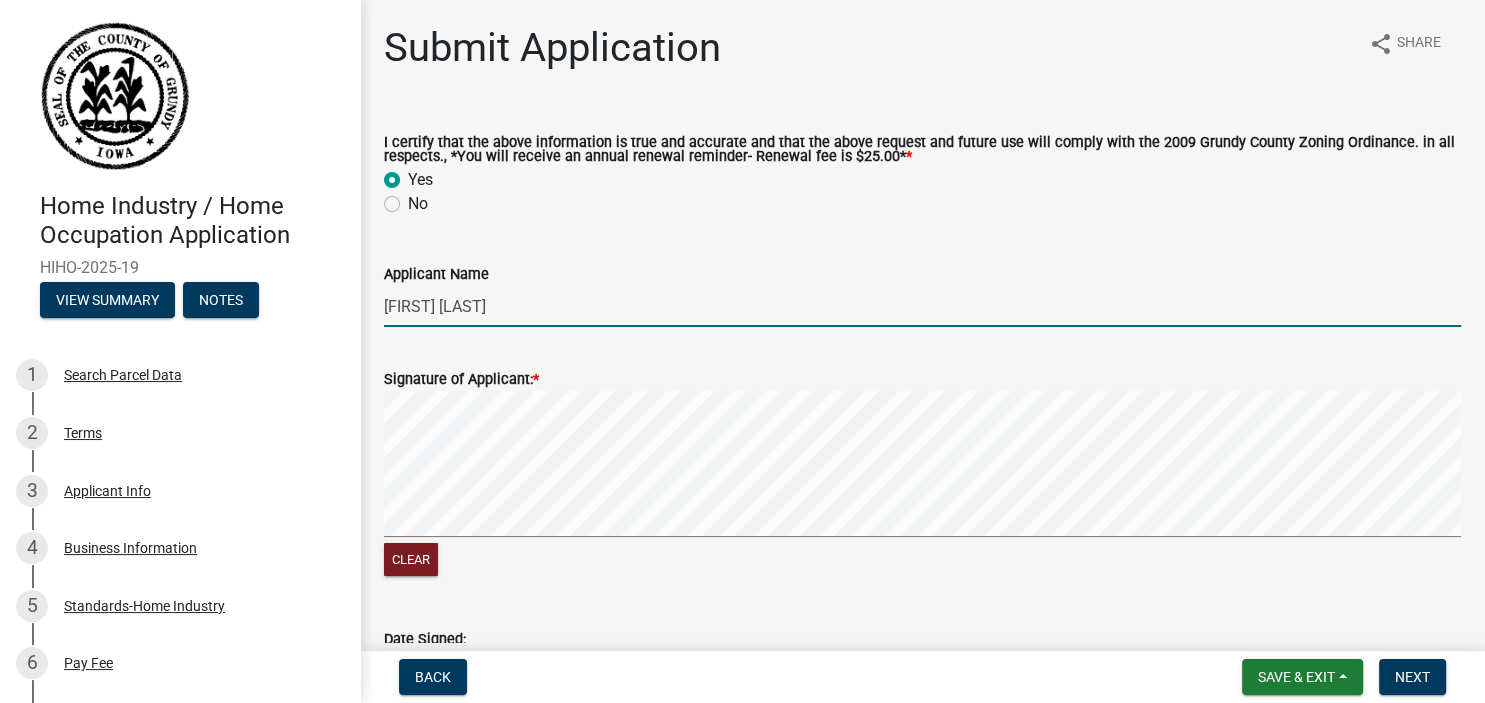 type on "[FIRST] [LAST]" 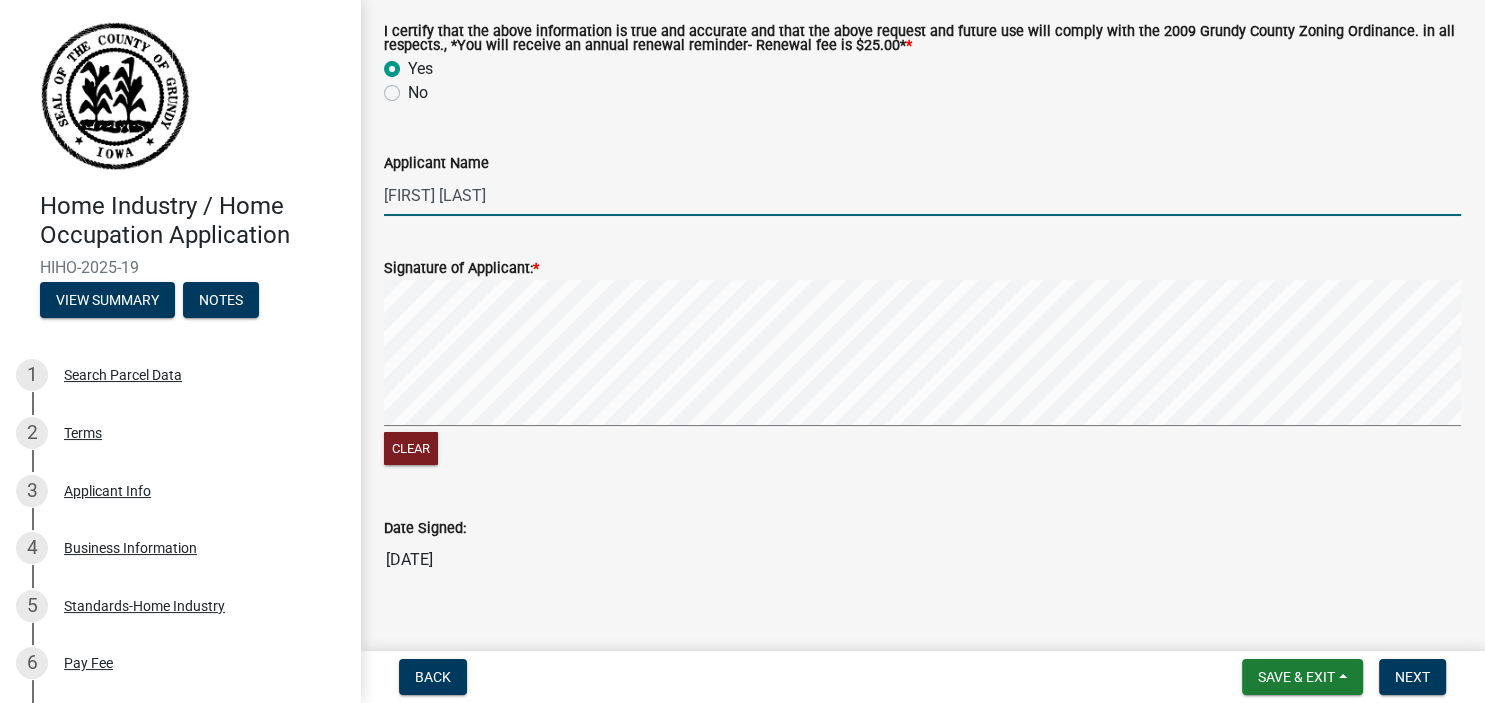 scroll, scrollTop: 142, scrollLeft: 0, axis: vertical 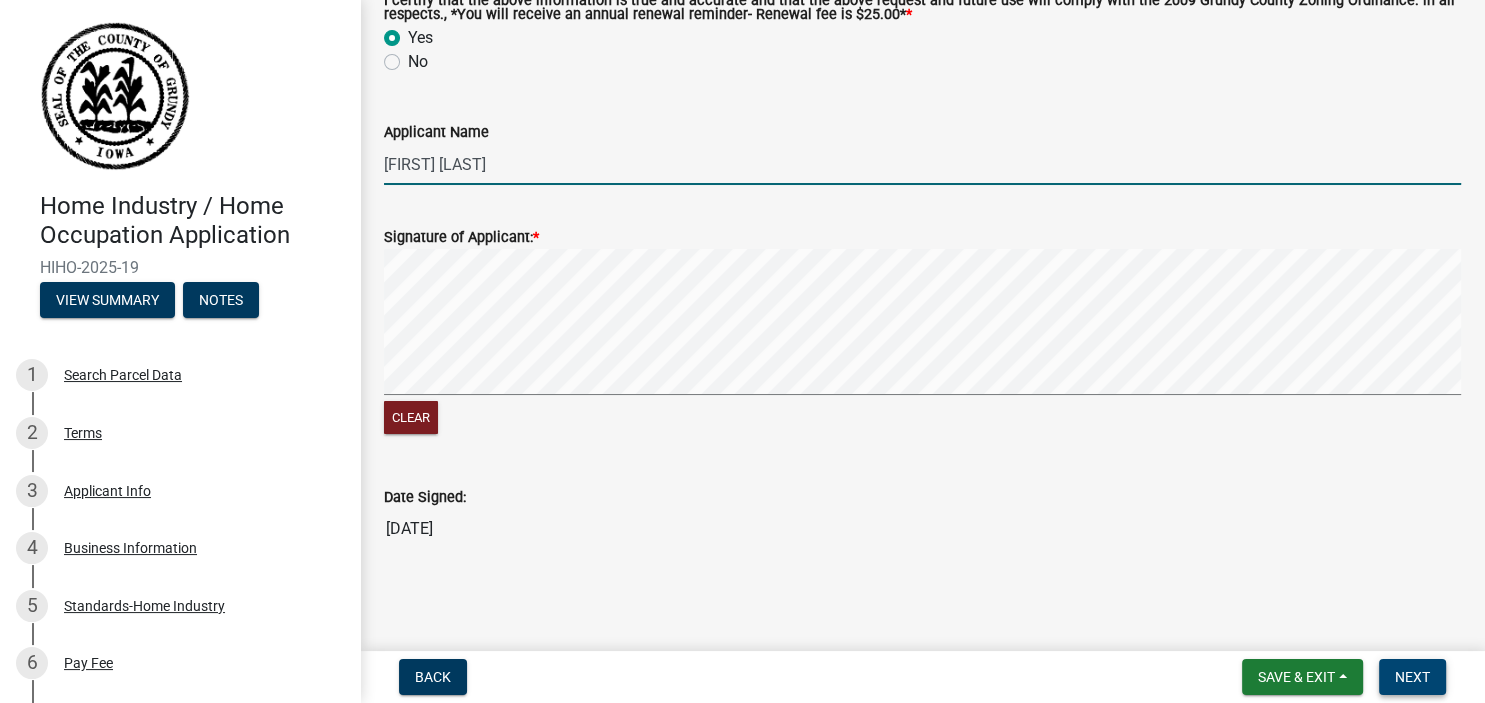 click on "Next" at bounding box center (1412, 677) 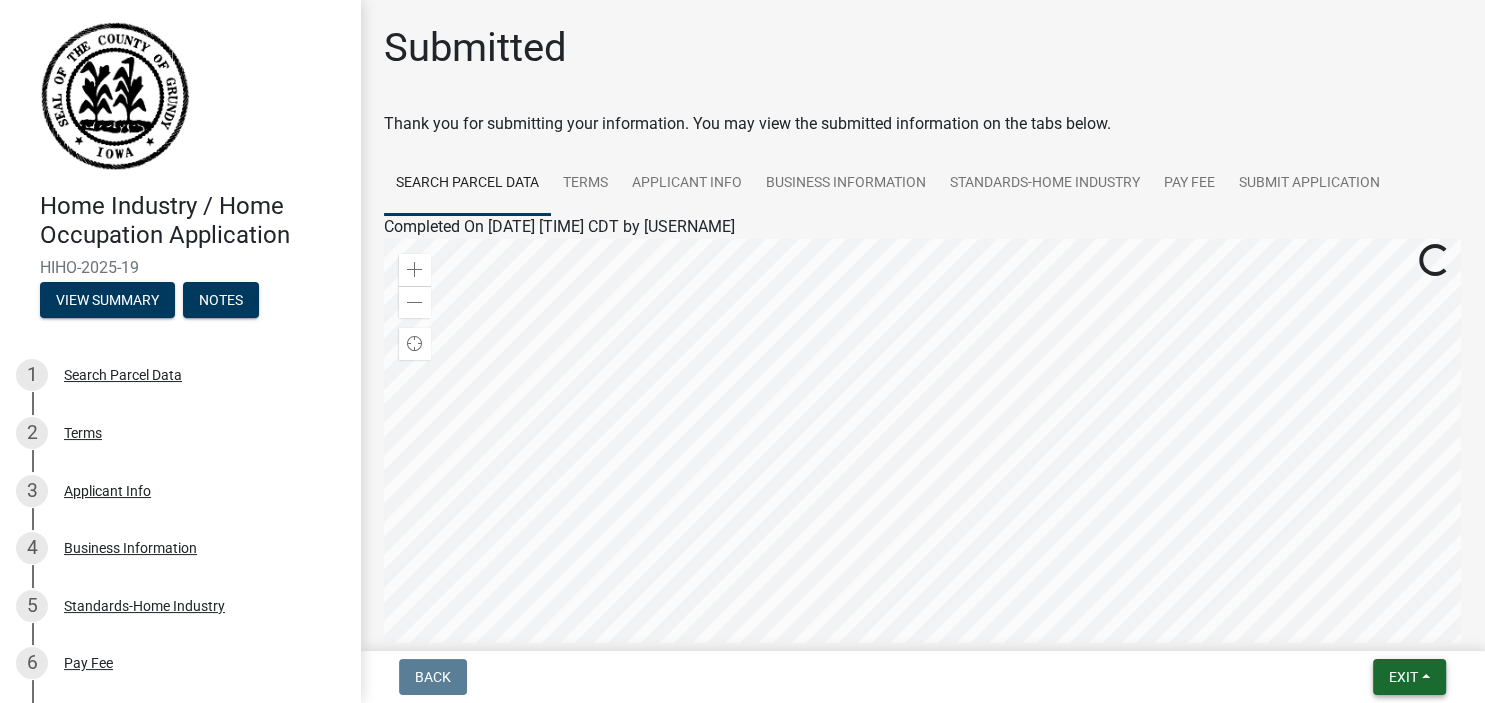 click on "Exit" at bounding box center (1409, 677) 